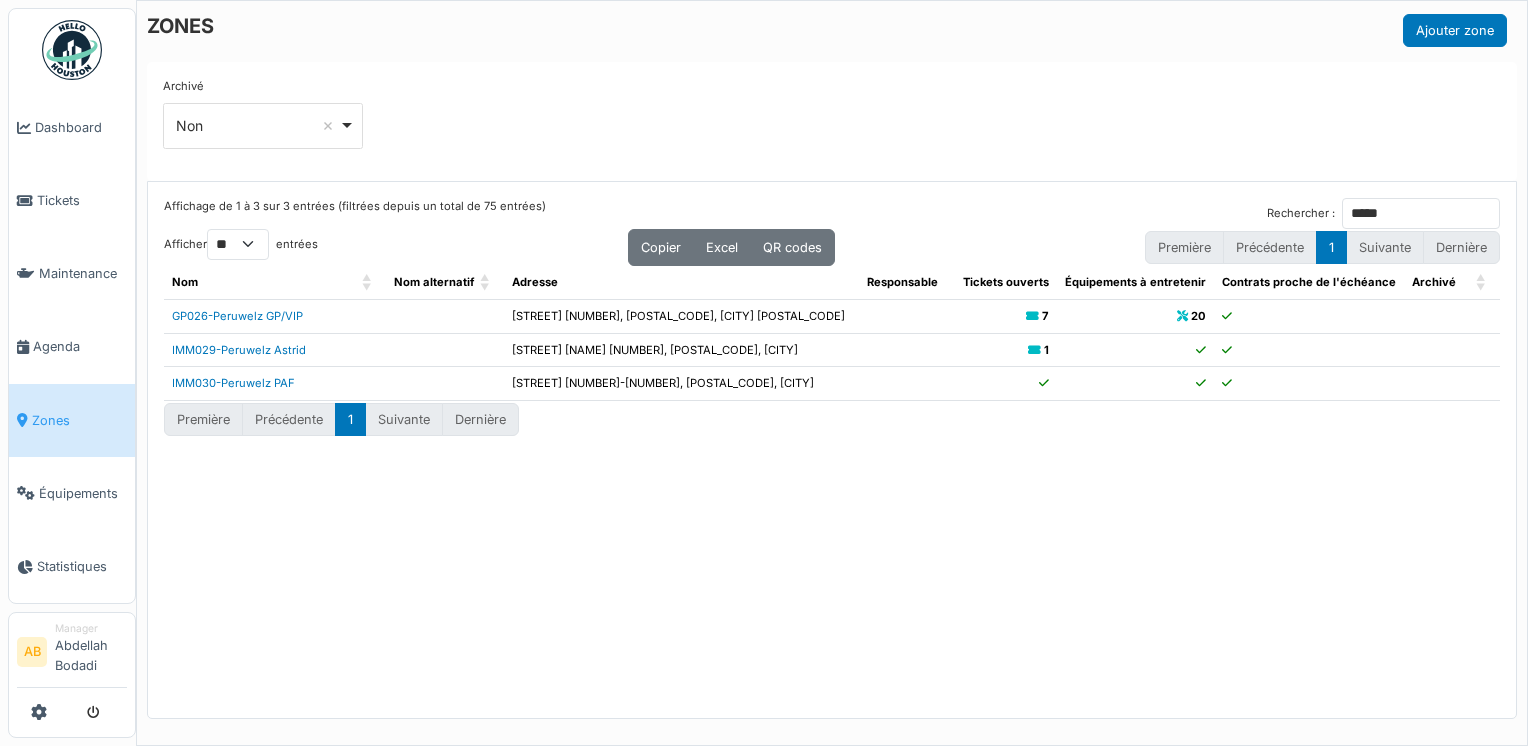 select on "**" 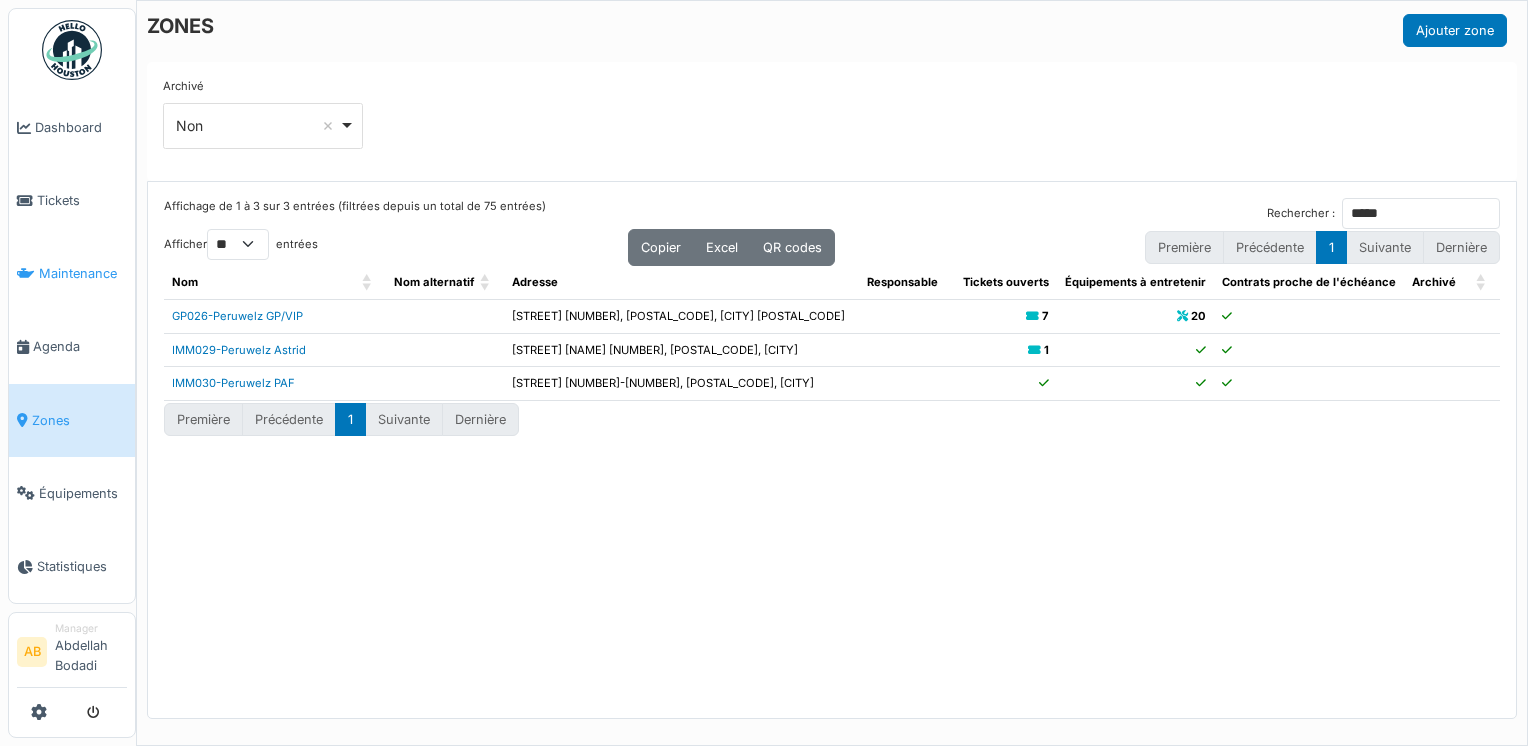 scroll, scrollTop: 0, scrollLeft: 0, axis: both 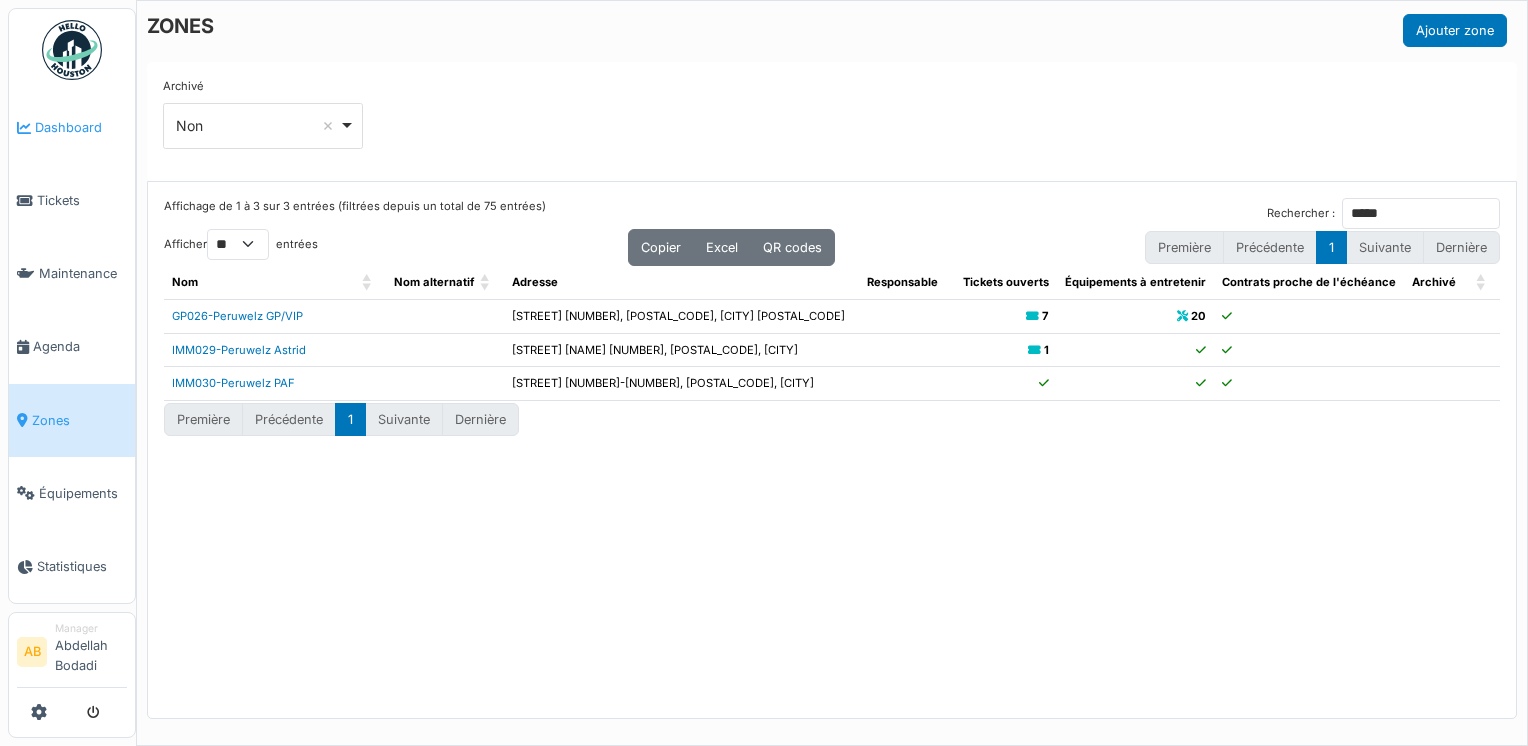click on "Dashboard" at bounding box center [72, 127] 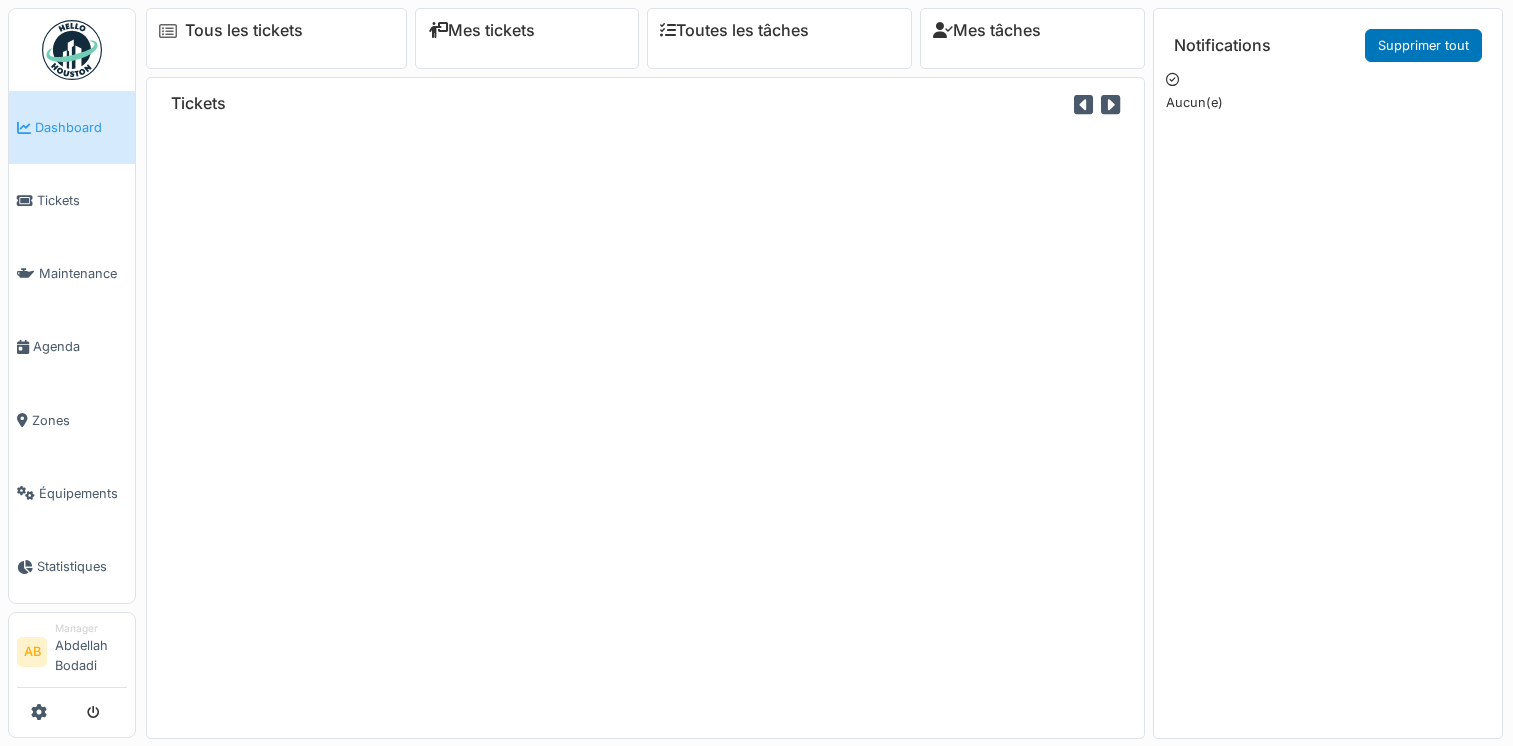 scroll, scrollTop: 0, scrollLeft: 0, axis: both 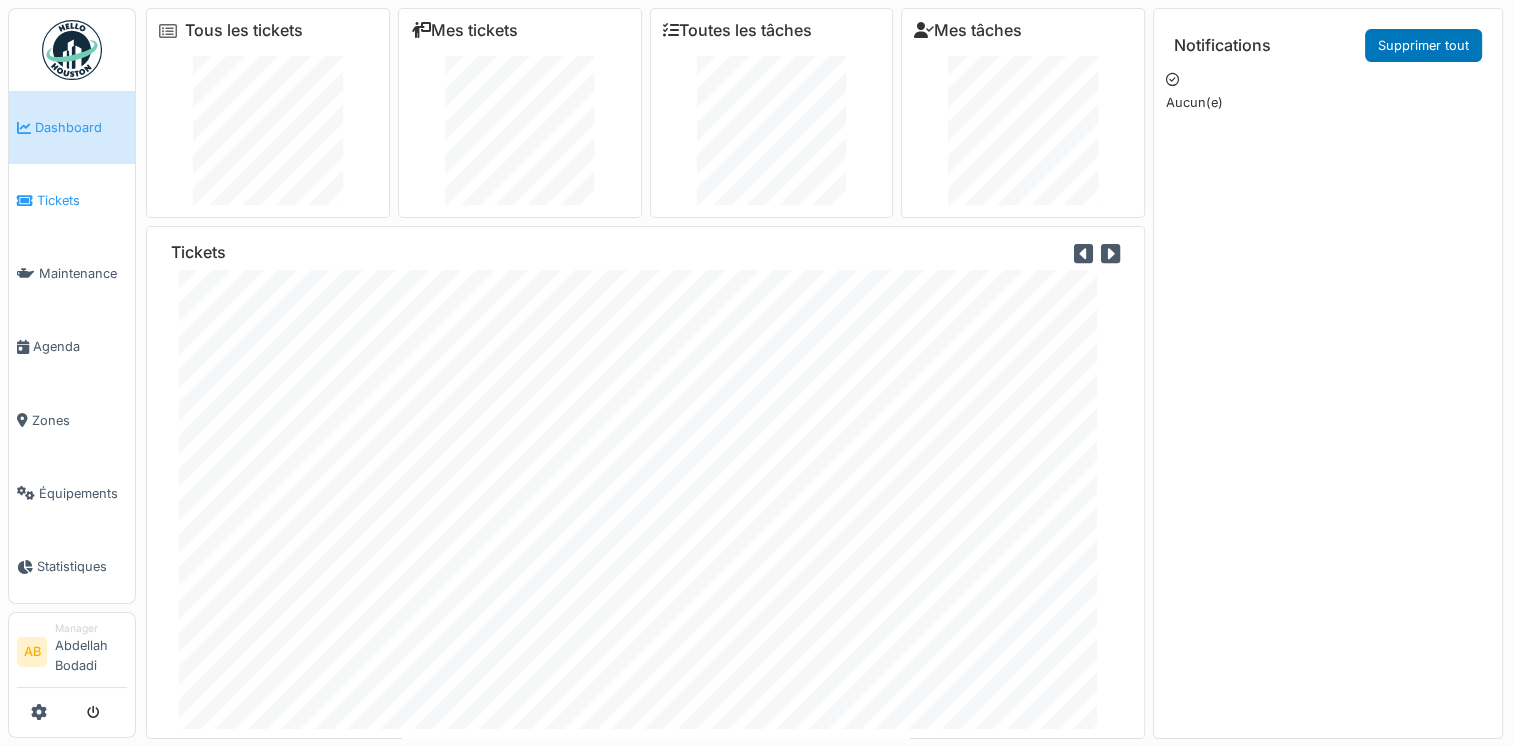 click on "Tickets" at bounding box center [82, 200] 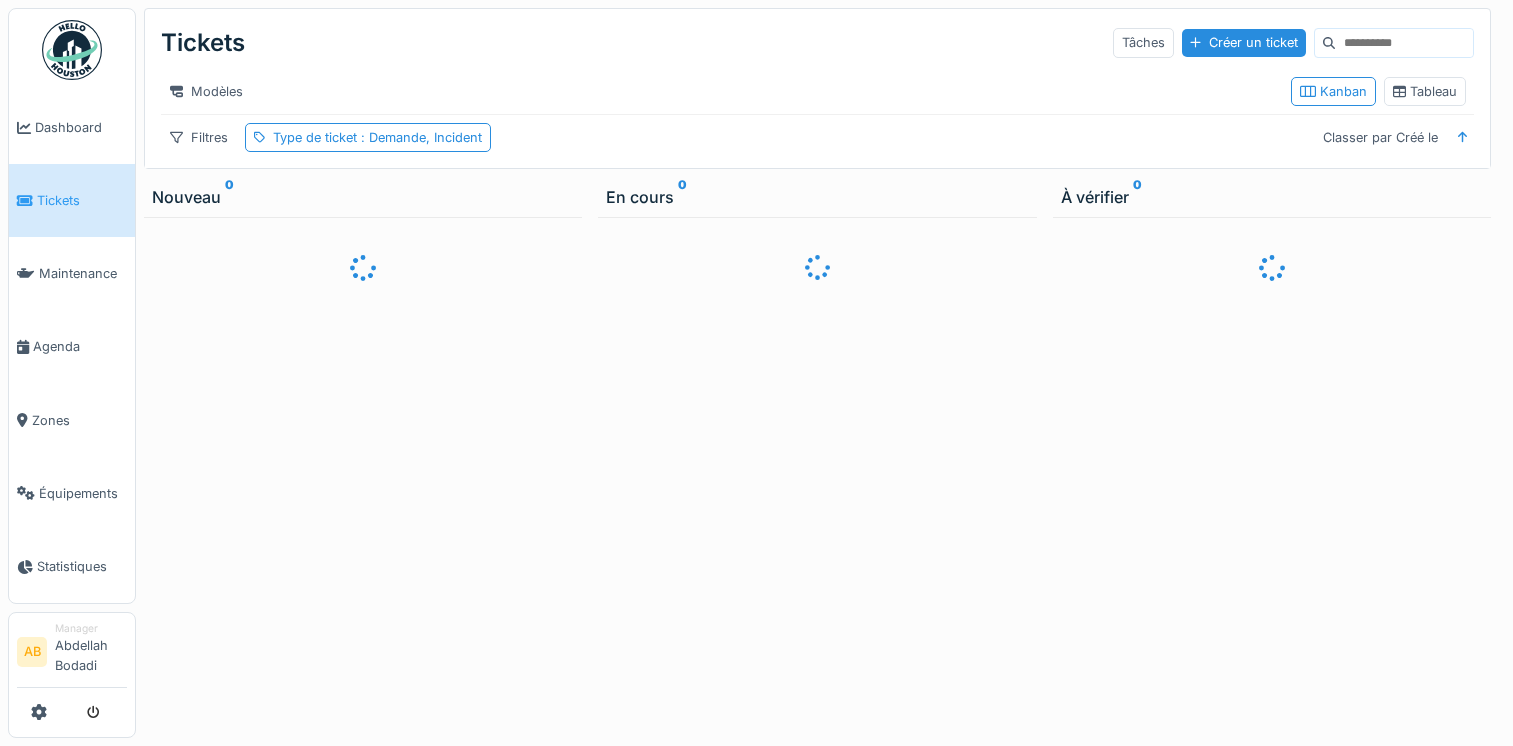 scroll, scrollTop: 0, scrollLeft: 0, axis: both 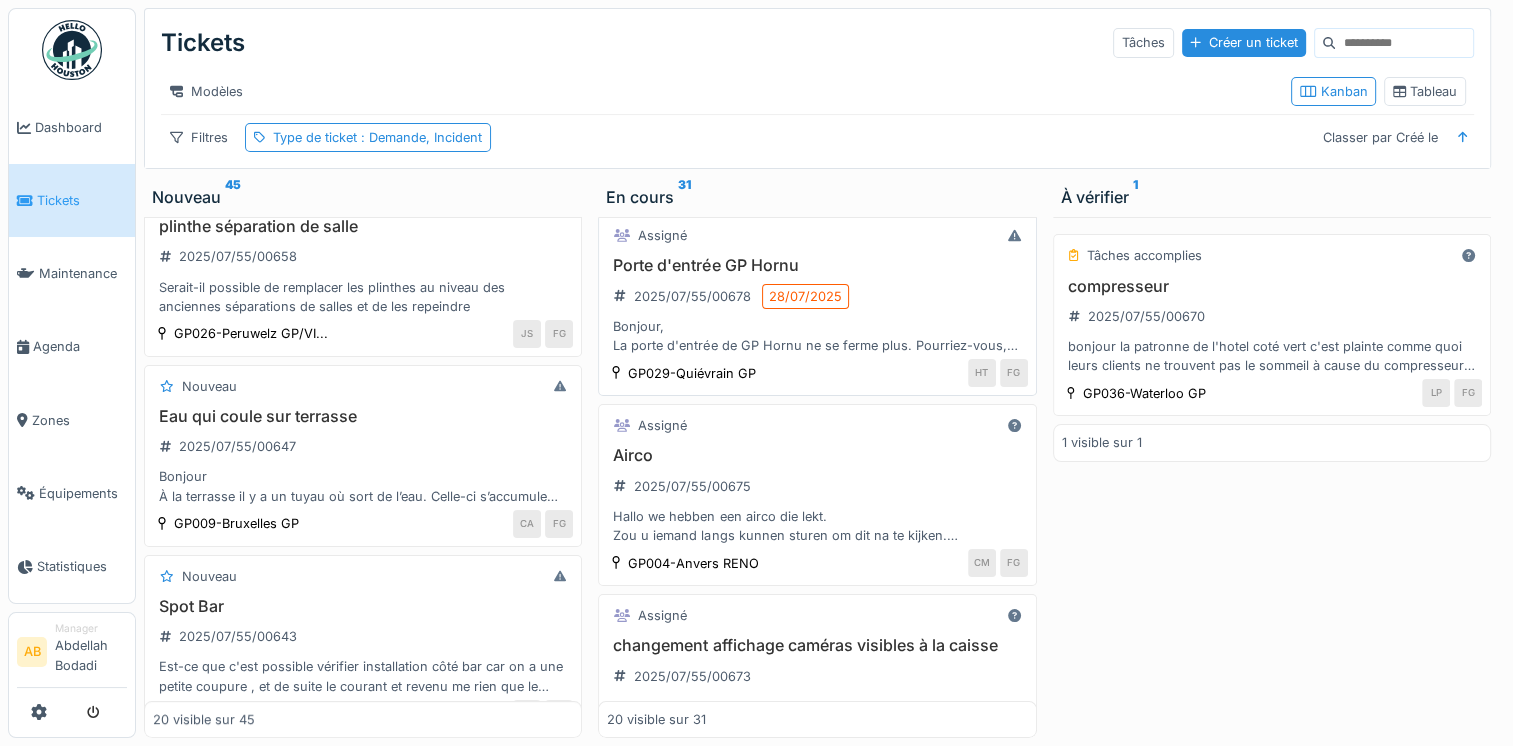 click on "Bonjour,
La porte d'entrée de GP Hornu ne se ferme plus. Pourriez-vous, SVP, faire le nécessaire.
J'ai ouvert le ticket à mon nom car Giusy est absente." at bounding box center (817, 336) 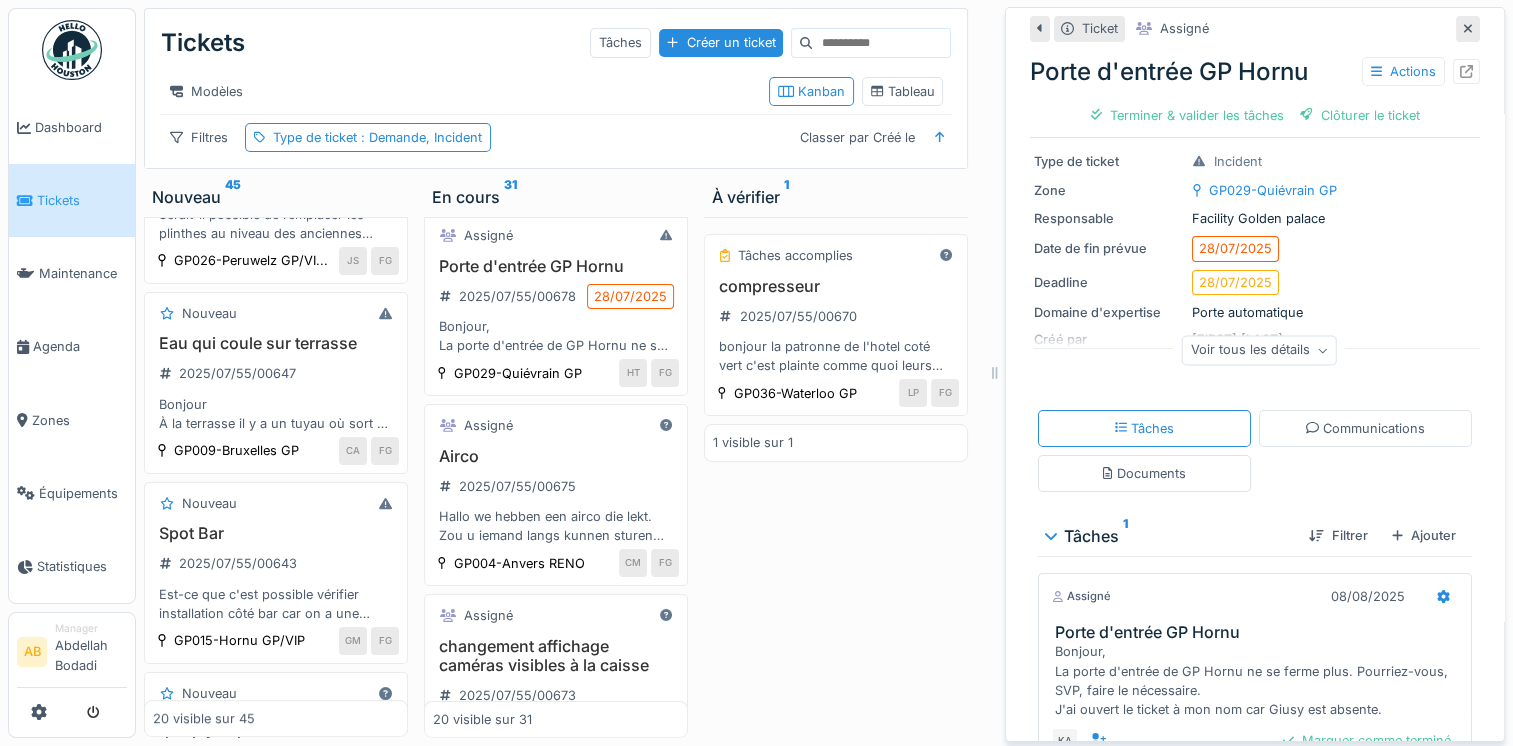 scroll, scrollTop: 260, scrollLeft: 0, axis: vertical 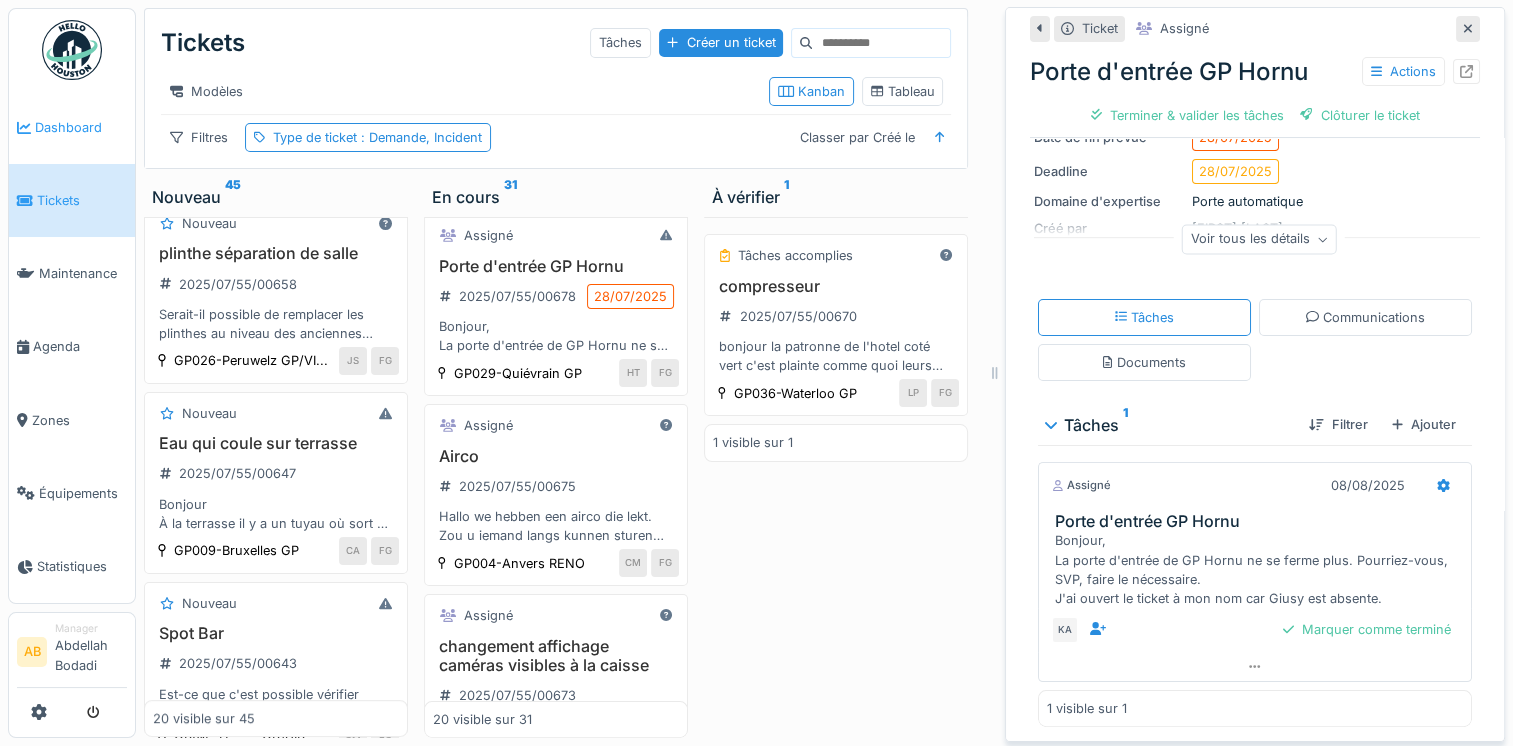 click on "Dashboard" at bounding box center [81, 127] 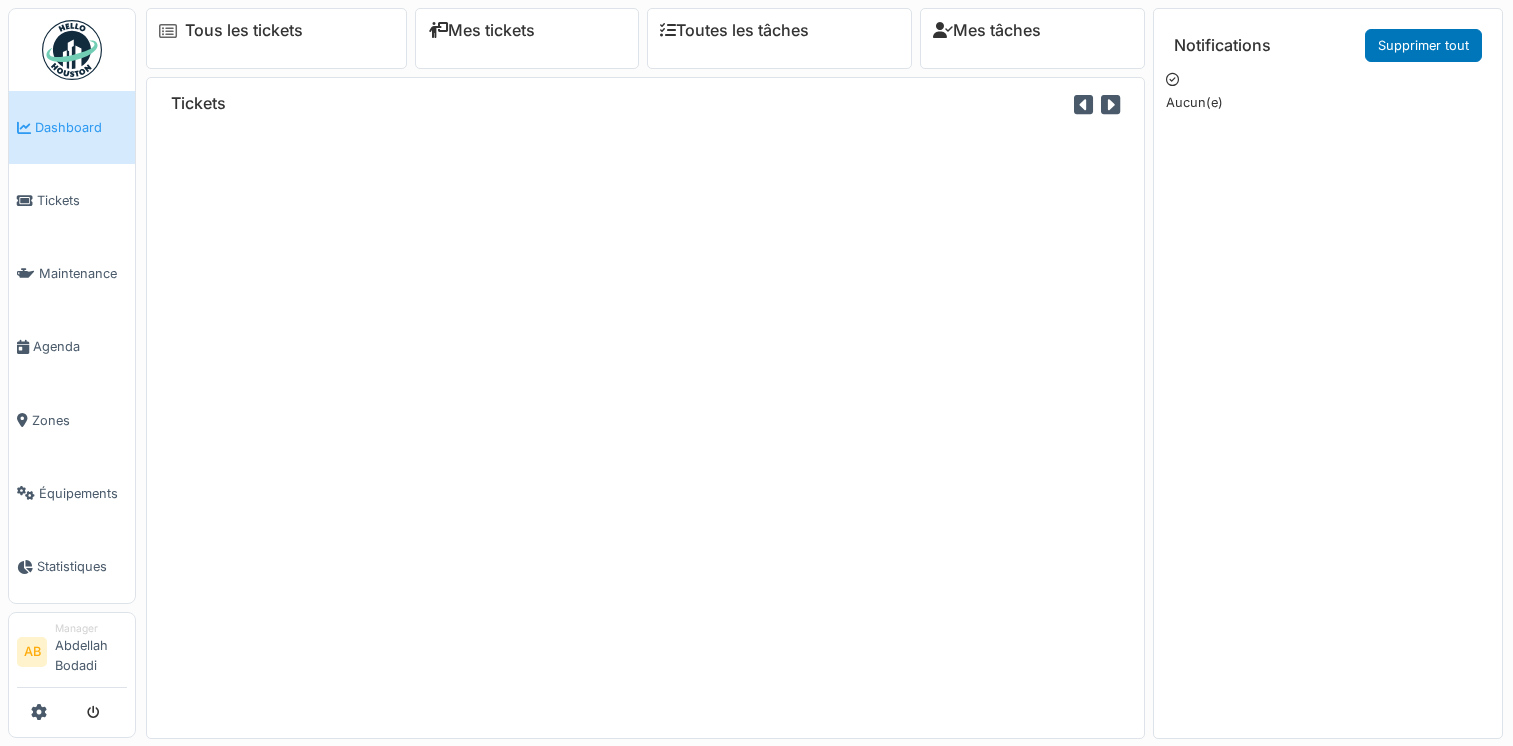 scroll, scrollTop: 0, scrollLeft: 0, axis: both 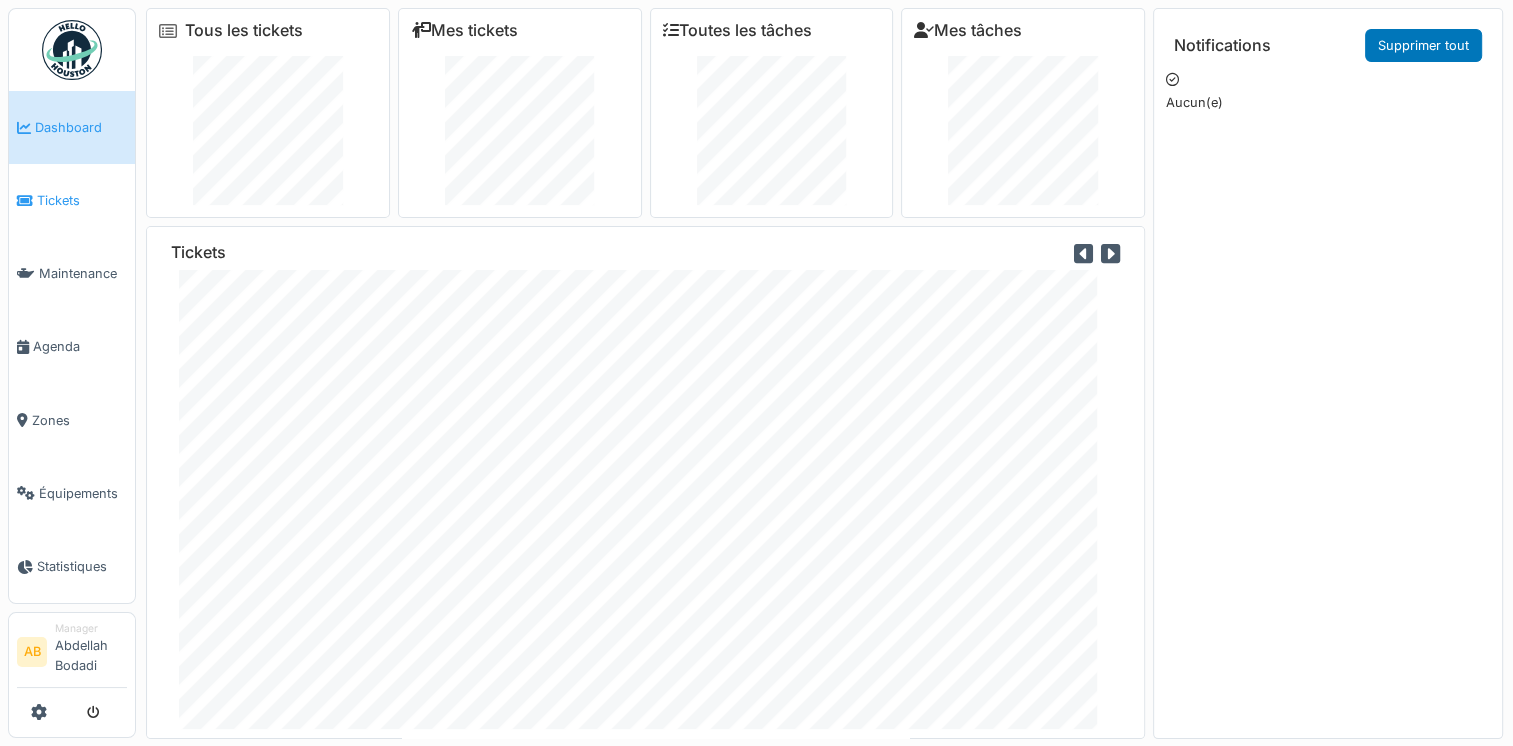 click on "Tickets" at bounding box center (82, 200) 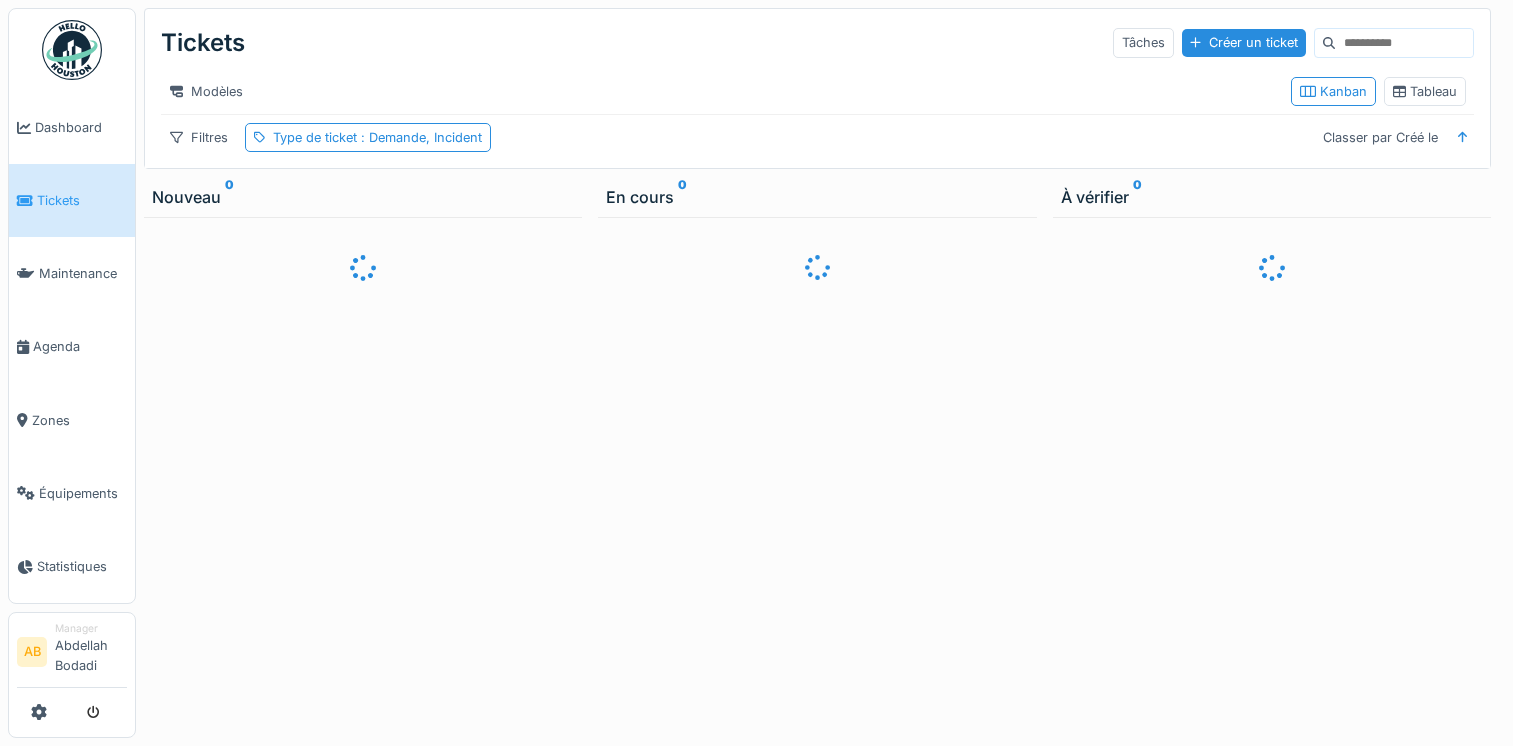 scroll, scrollTop: 0, scrollLeft: 0, axis: both 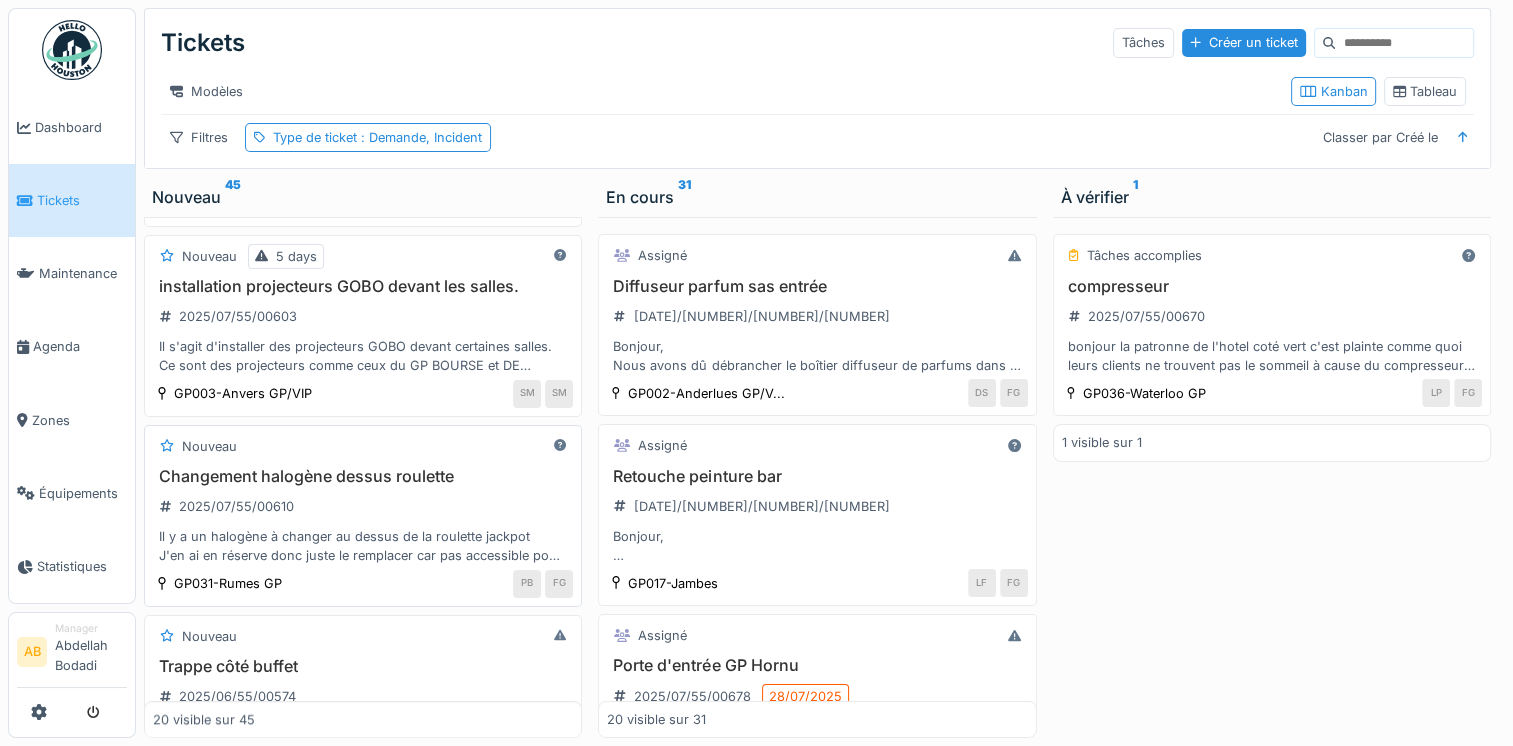click on "Changement halogène dessus roulette  2025/07/55/00610 Il y a un halogène à changer au dessus de la roulette jackpot
J'en ai en réserve donc juste le remplacer car pas accessible pour moi" at bounding box center (363, 516) 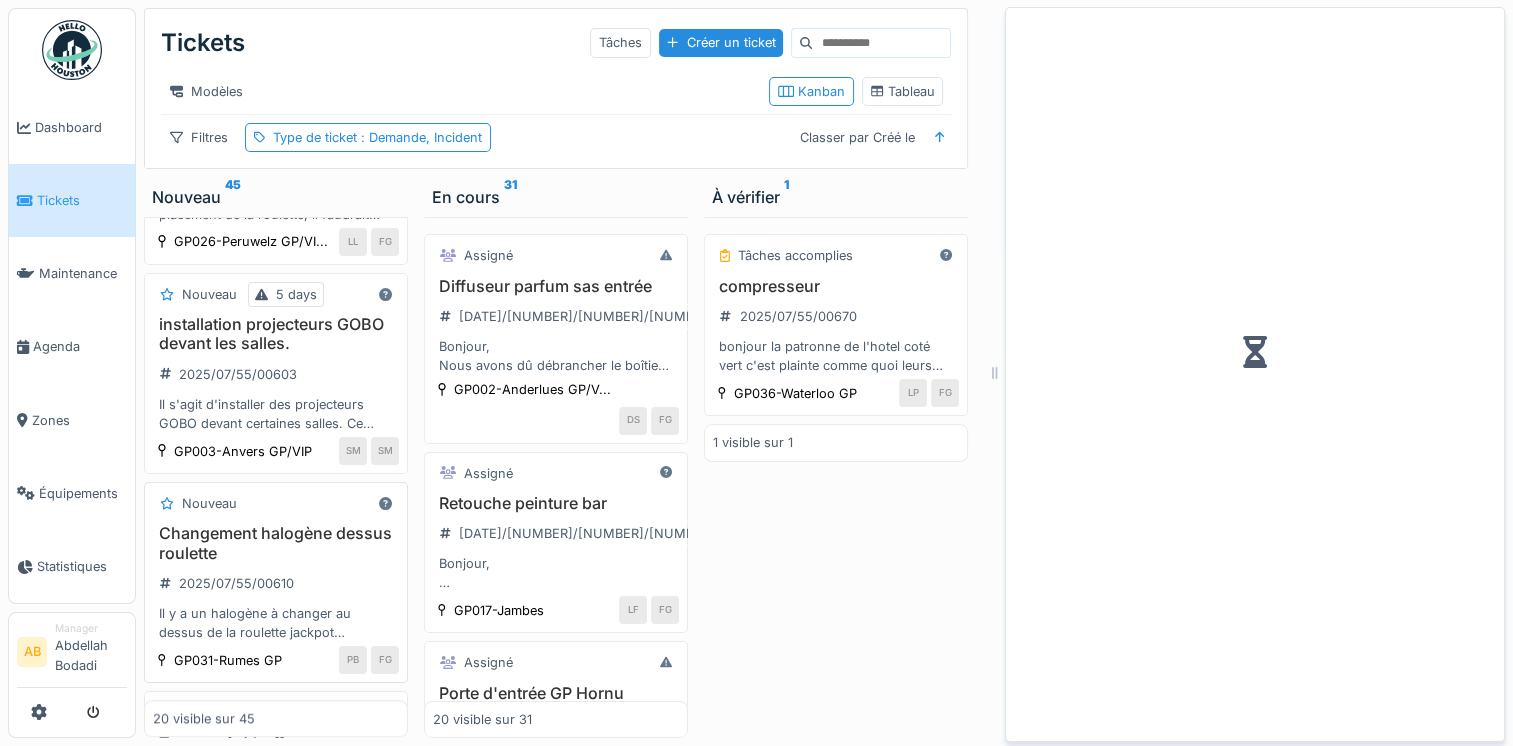 scroll, scrollTop: 1664, scrollLeft: 0, axis: vertical 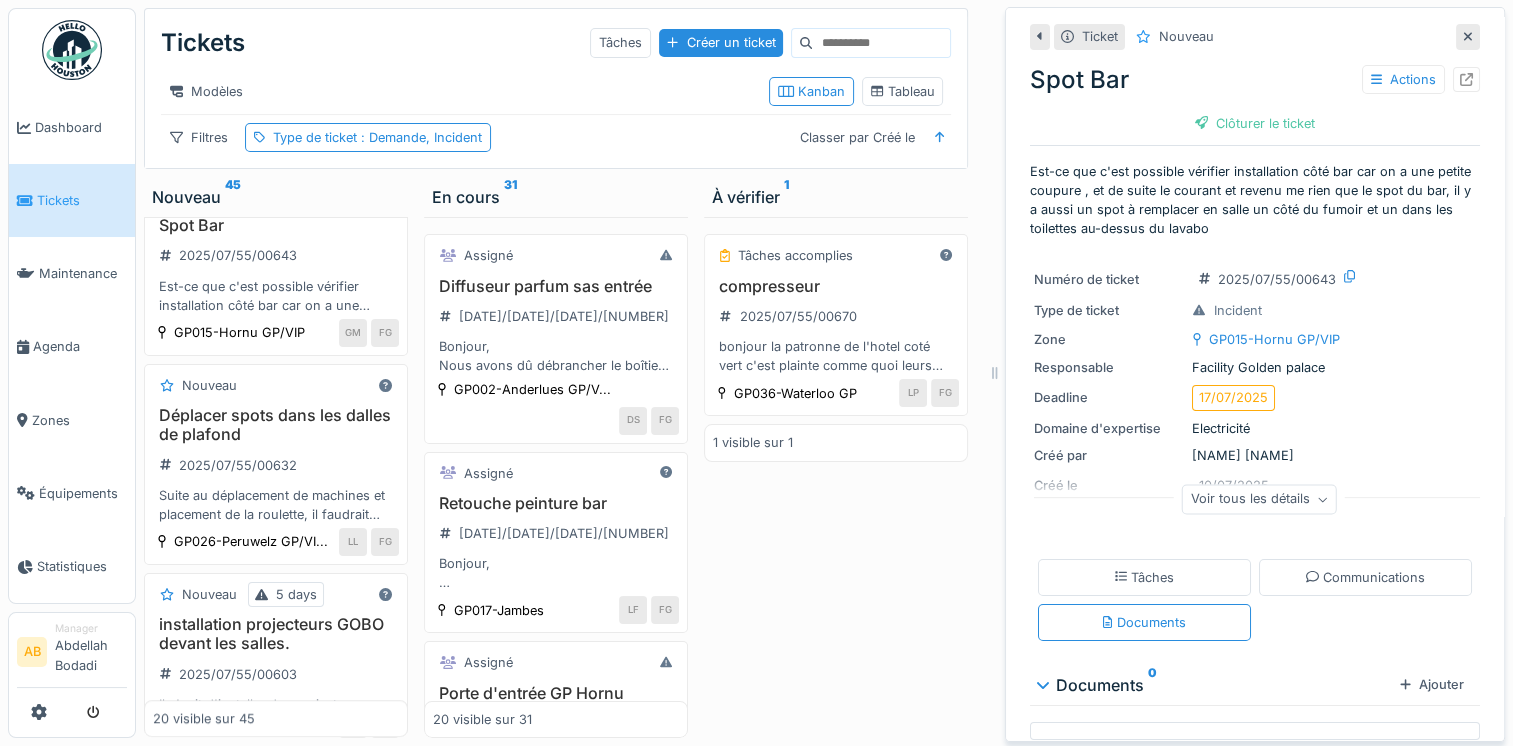 click at bounding box center [72, 50] 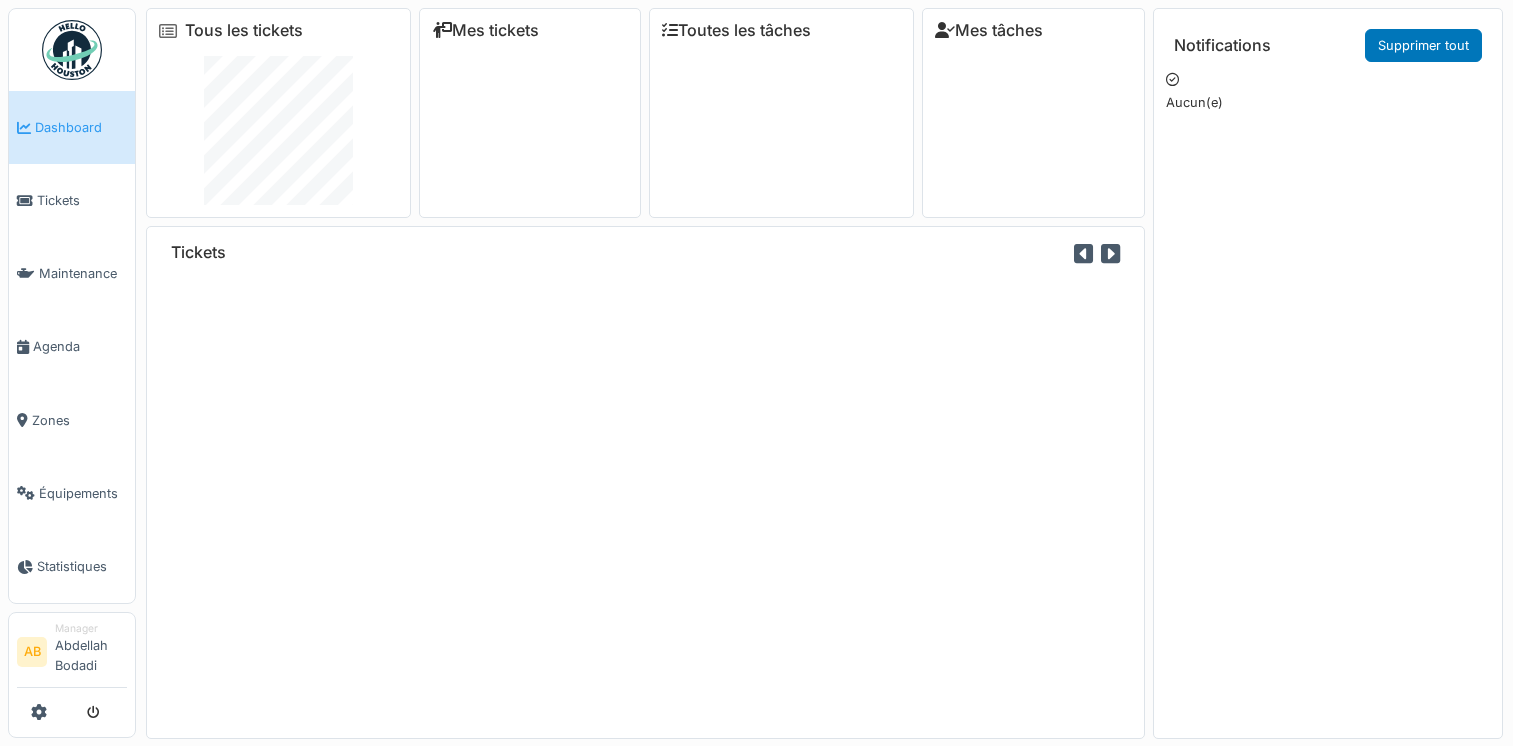 scroll, scrollTop: 0, scrollLeft: 0, axis: both 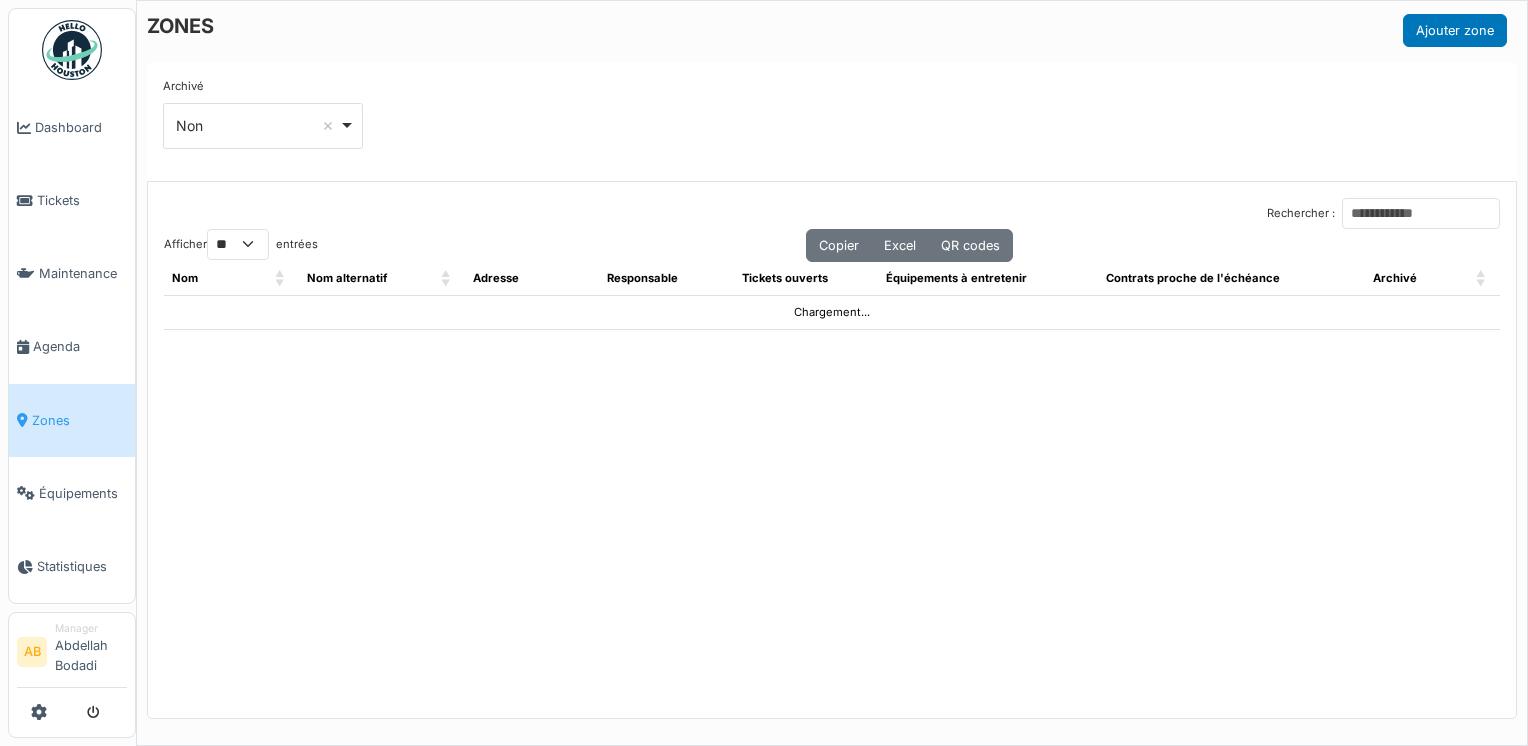 select on "**" 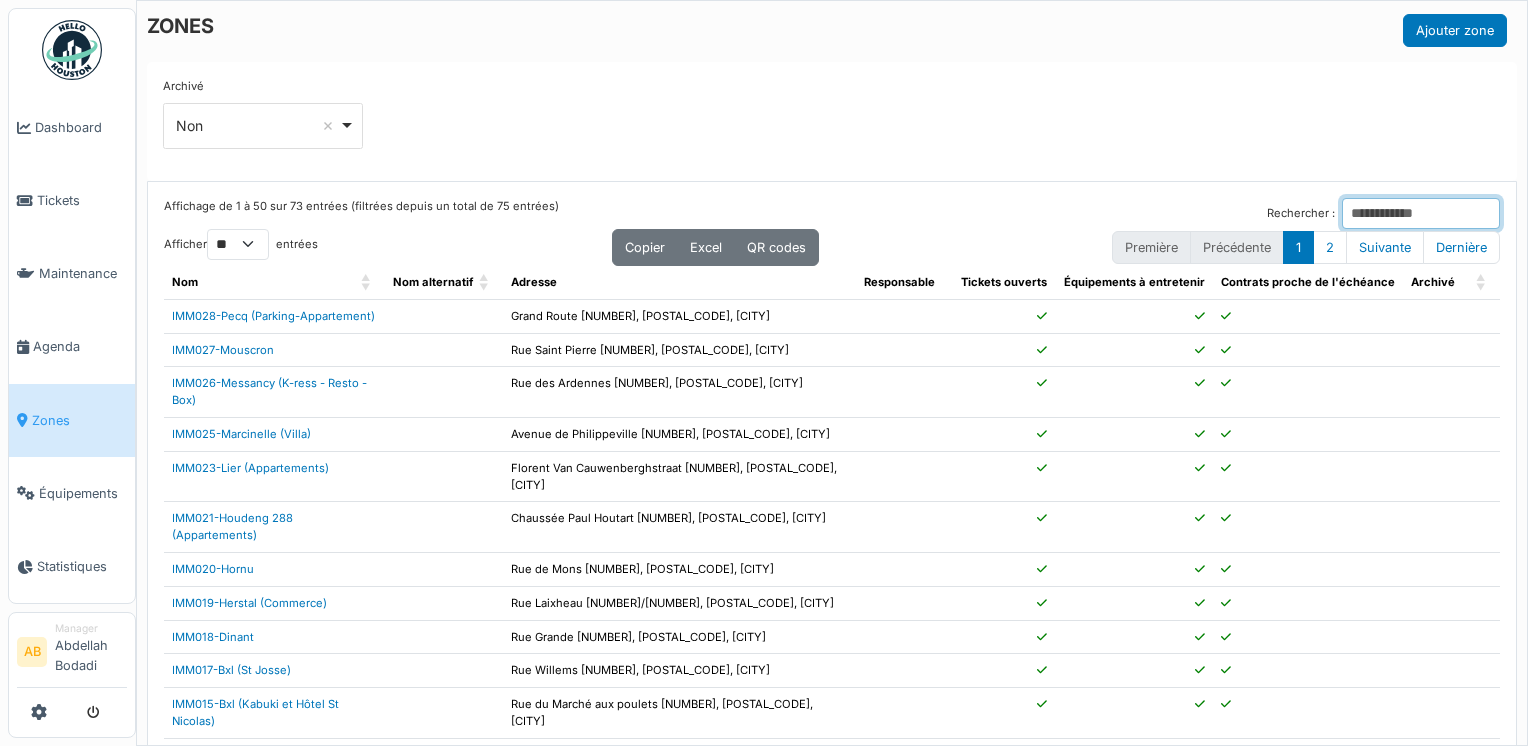 click on "Rechercher :" at bounding box center (1421, 213) 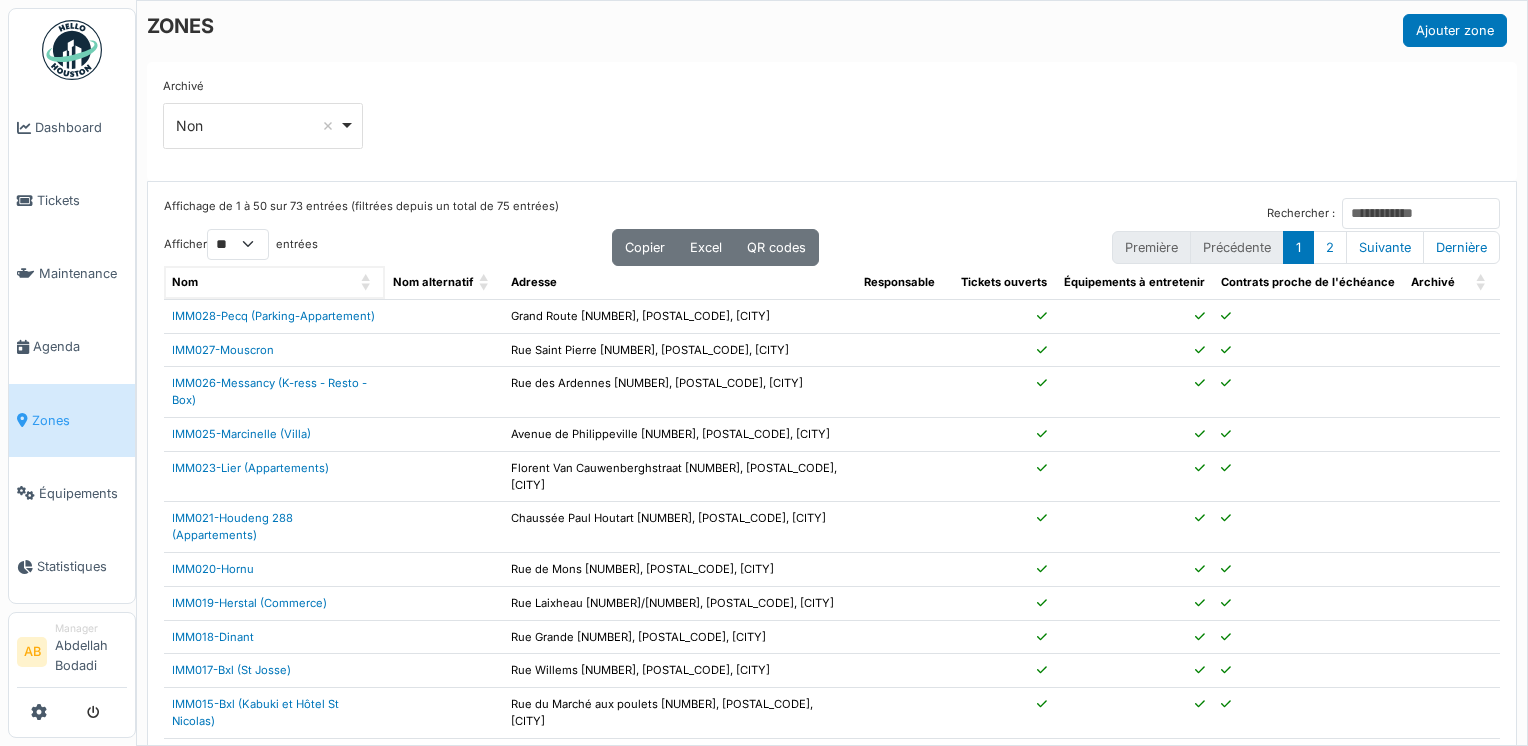 click at bounding box center [367, 282] 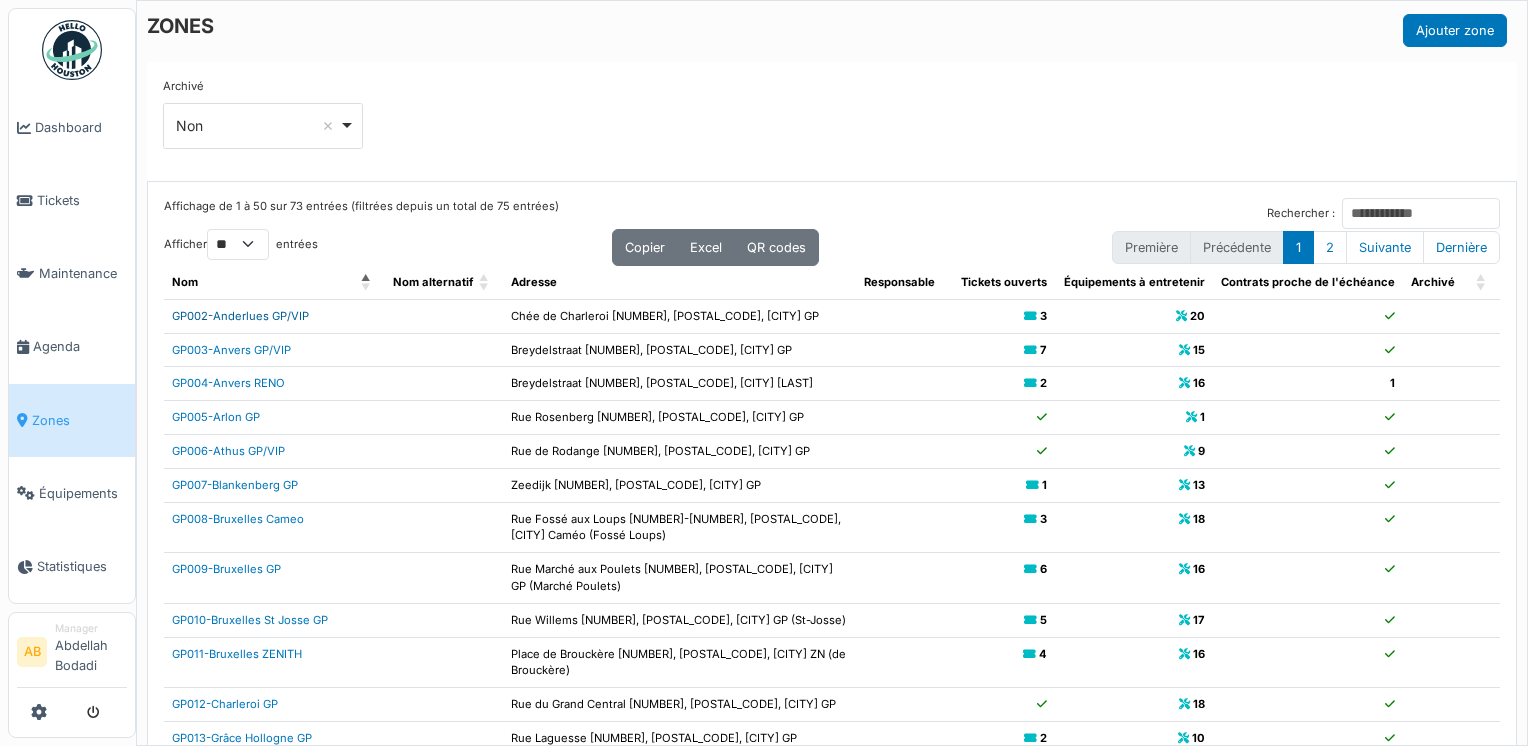 click on "GP002-Anderlues GP/VIP" at bounding box center (240, 316) 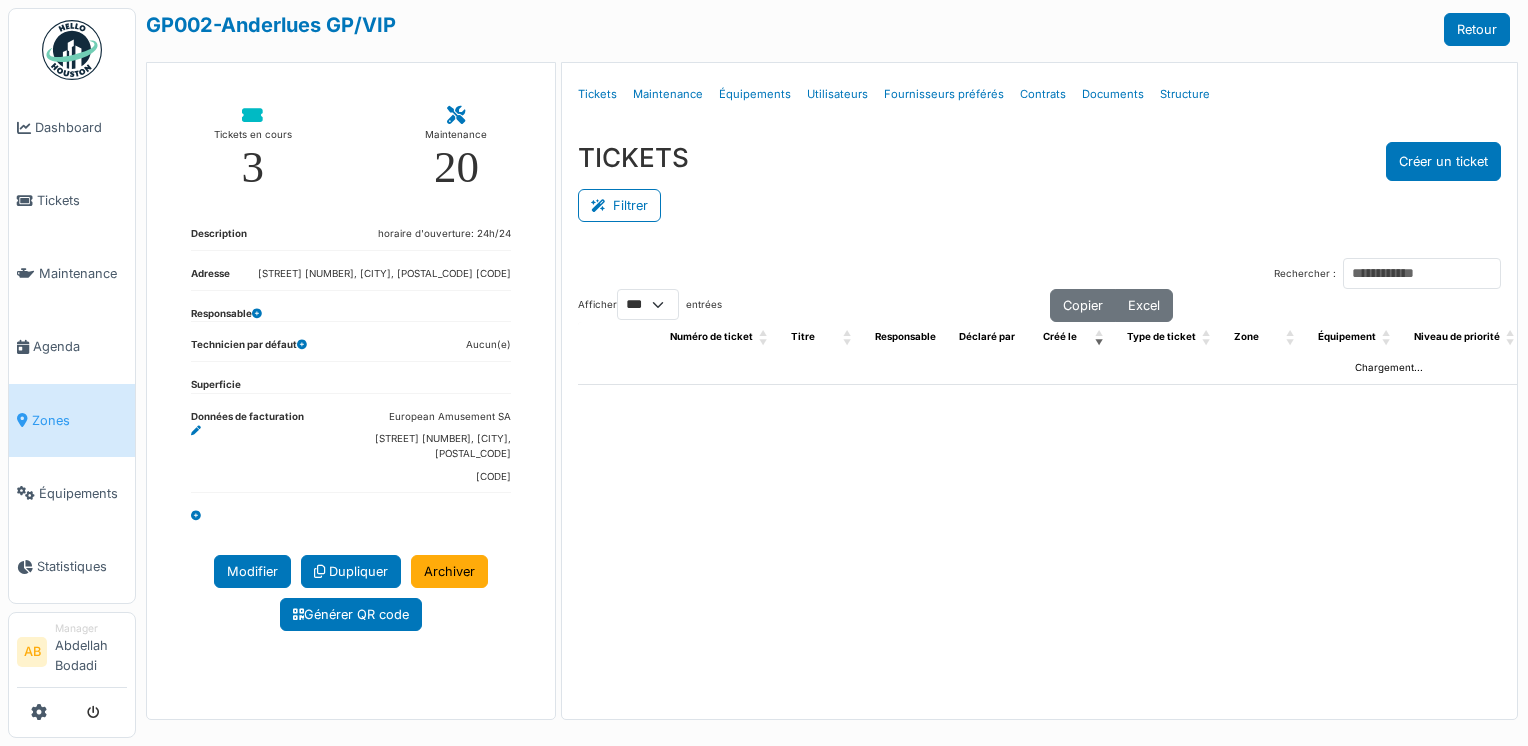 select on "***" 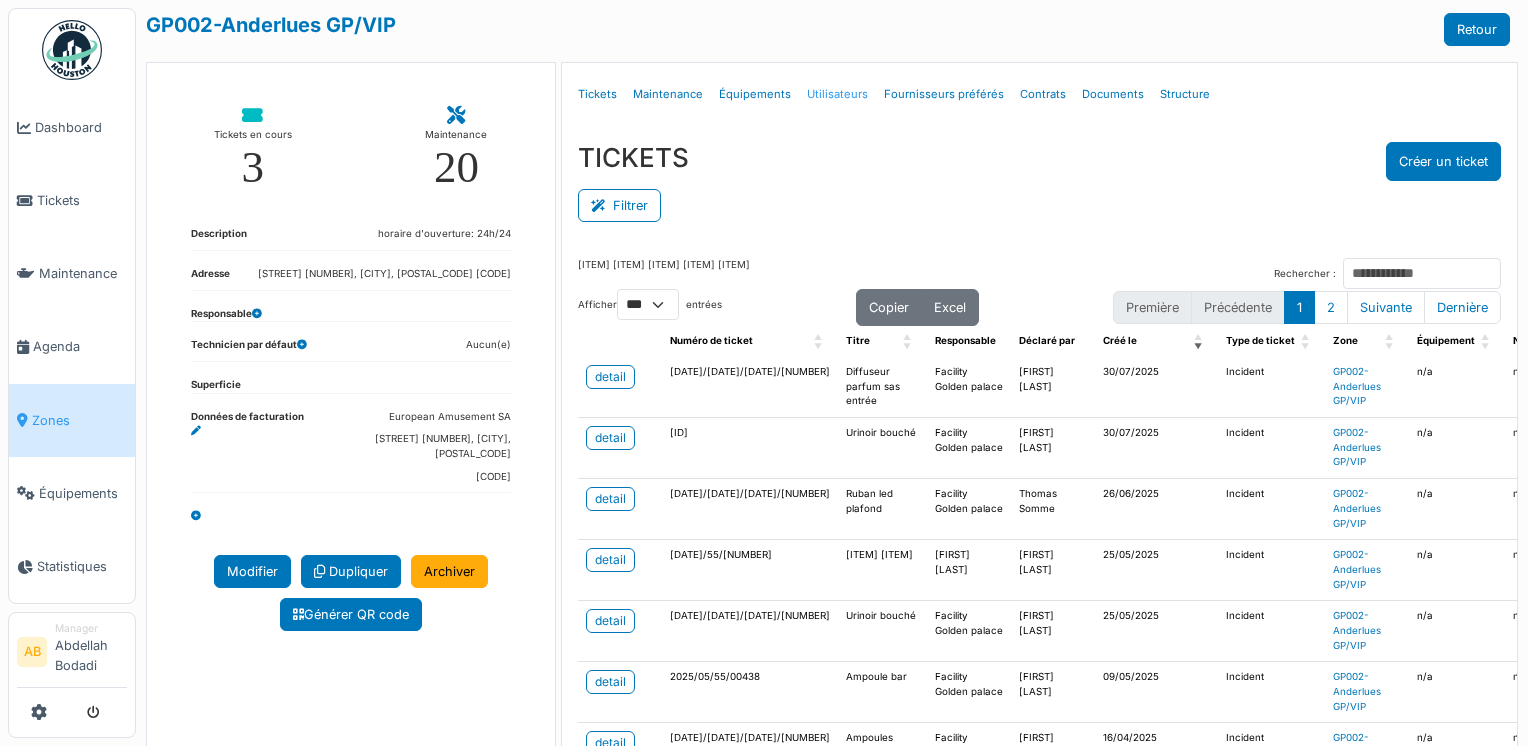 click on "Utilisateurs" at bounding box center (837, 94) 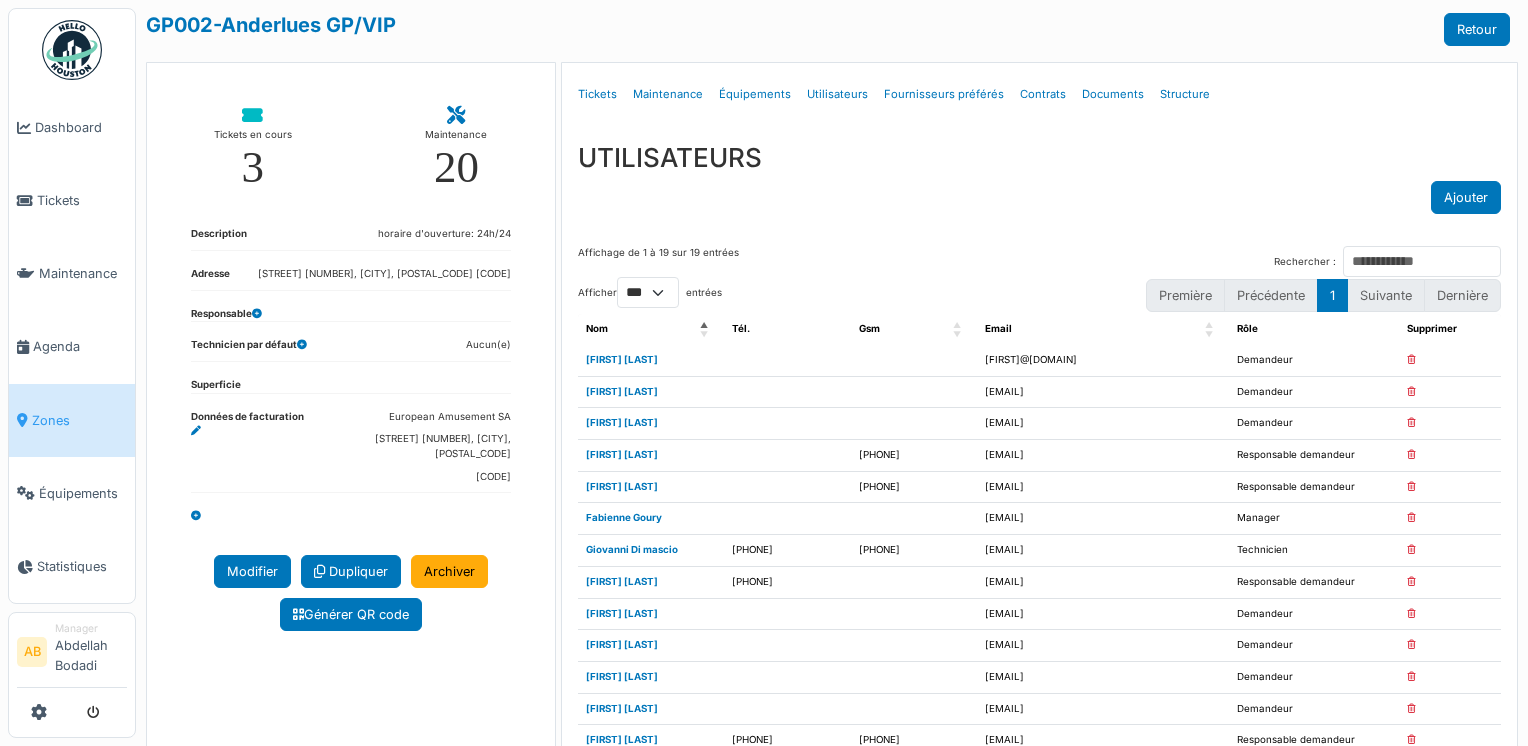 click at bounding box center (1411, 518) 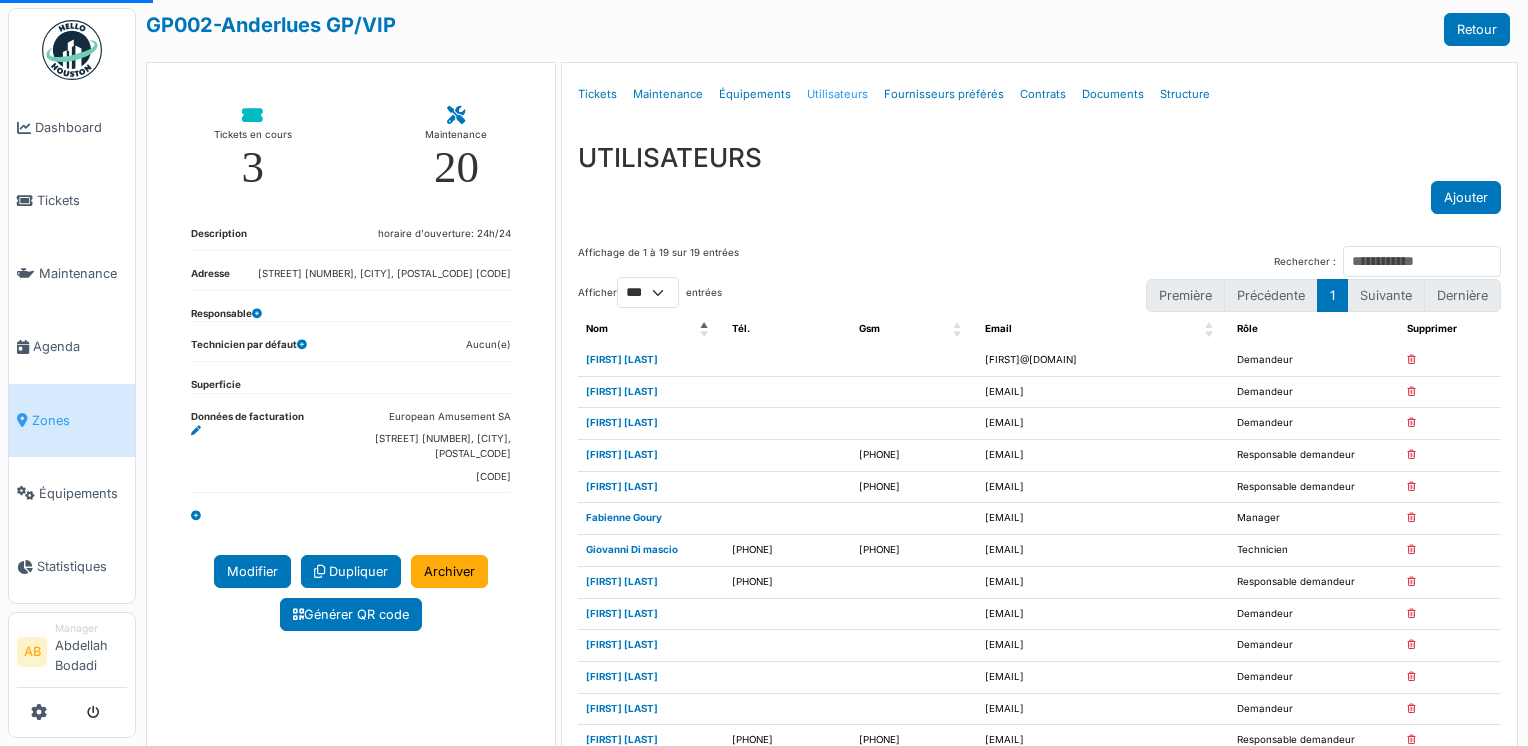 select on "***" 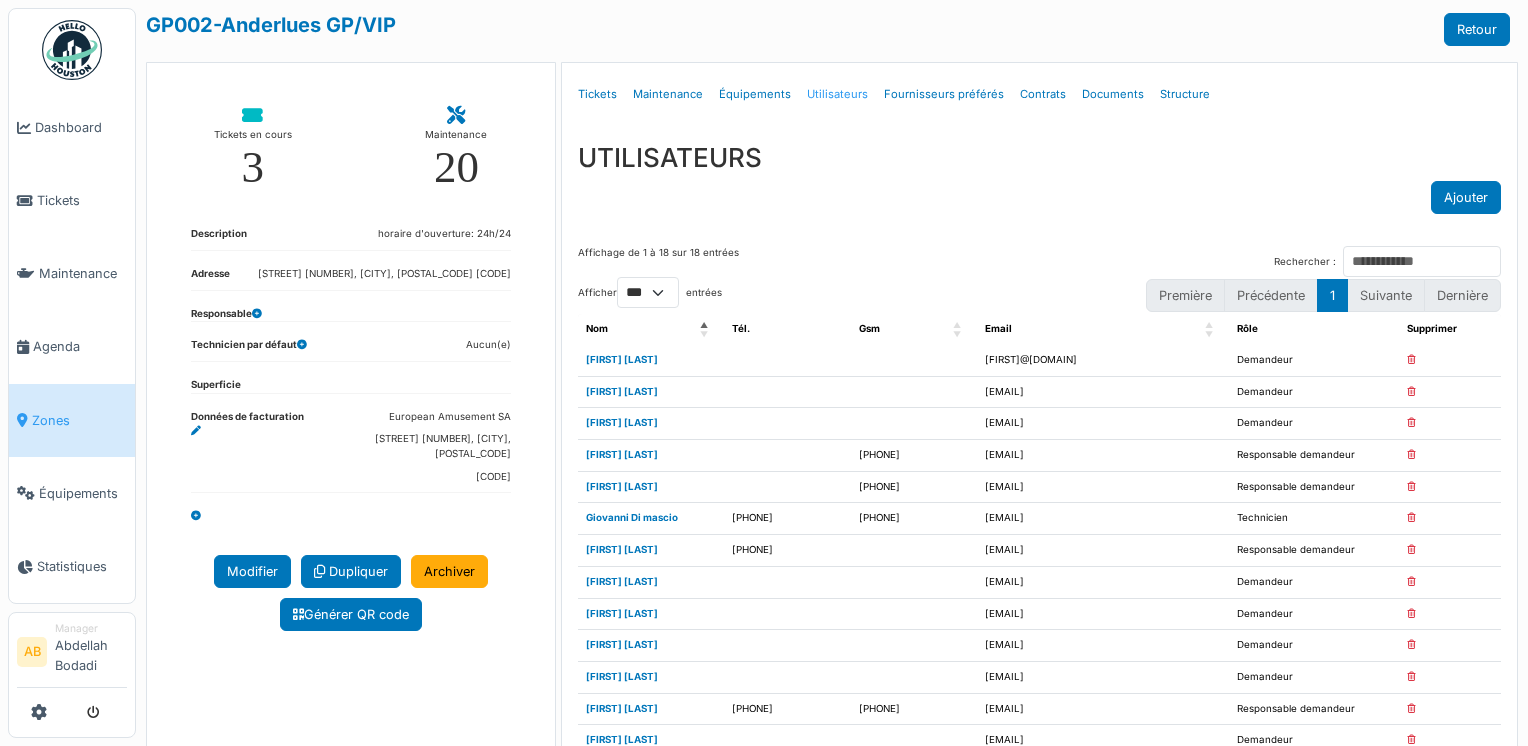 click on "Utilisateurs" at bounding box center [837, 94] 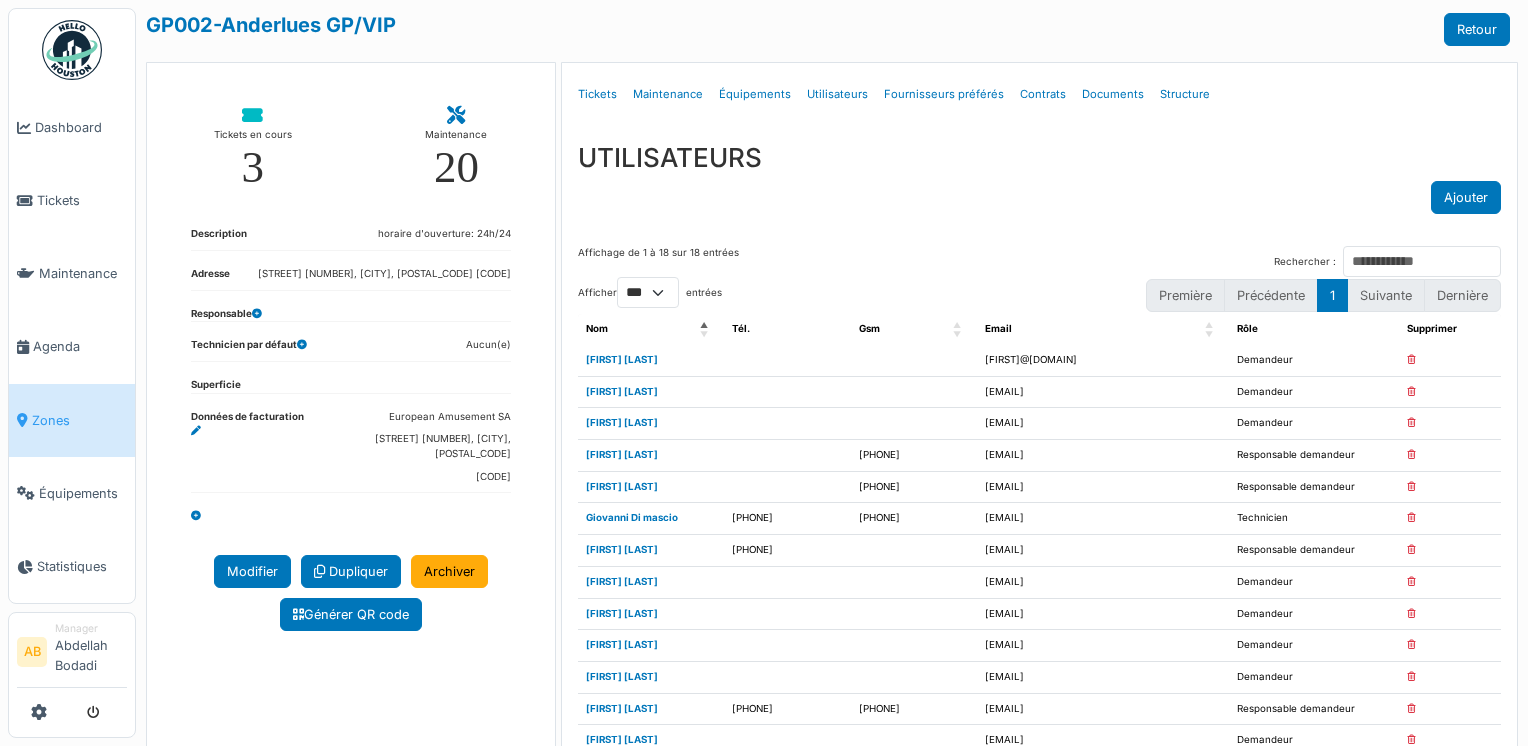 click at bounding box center (1411, 392) 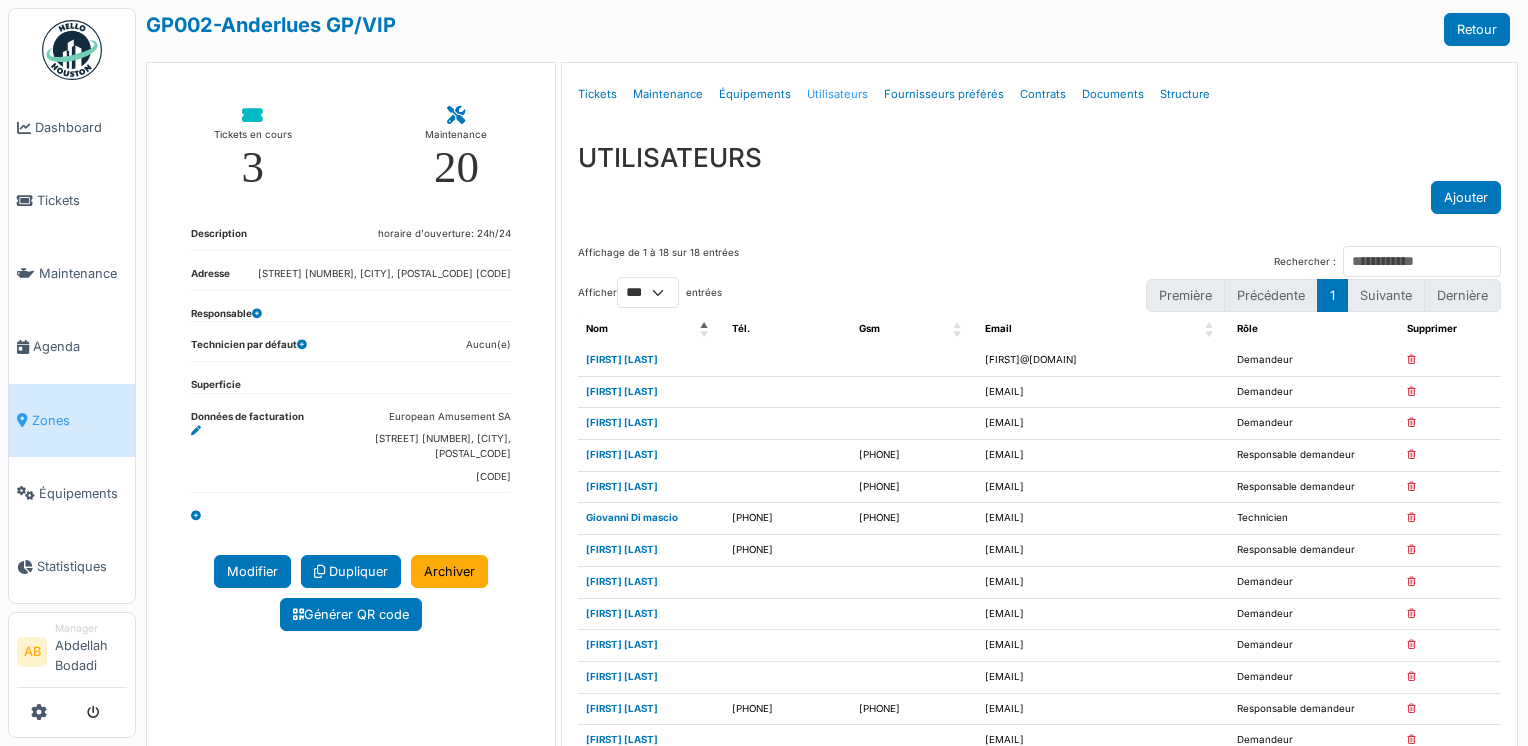 select on "***" 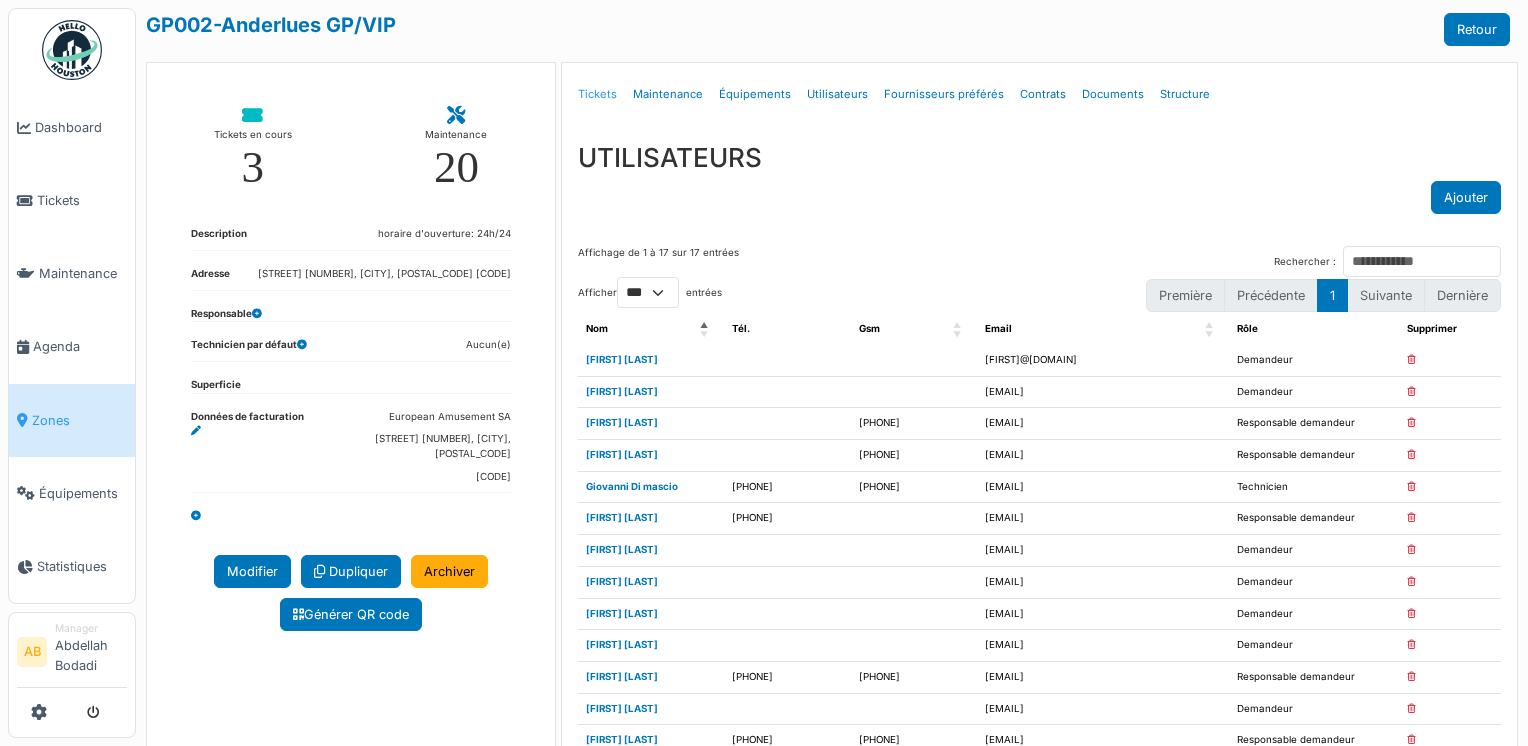 click on "Tickets" at bounding box center (597, 94) 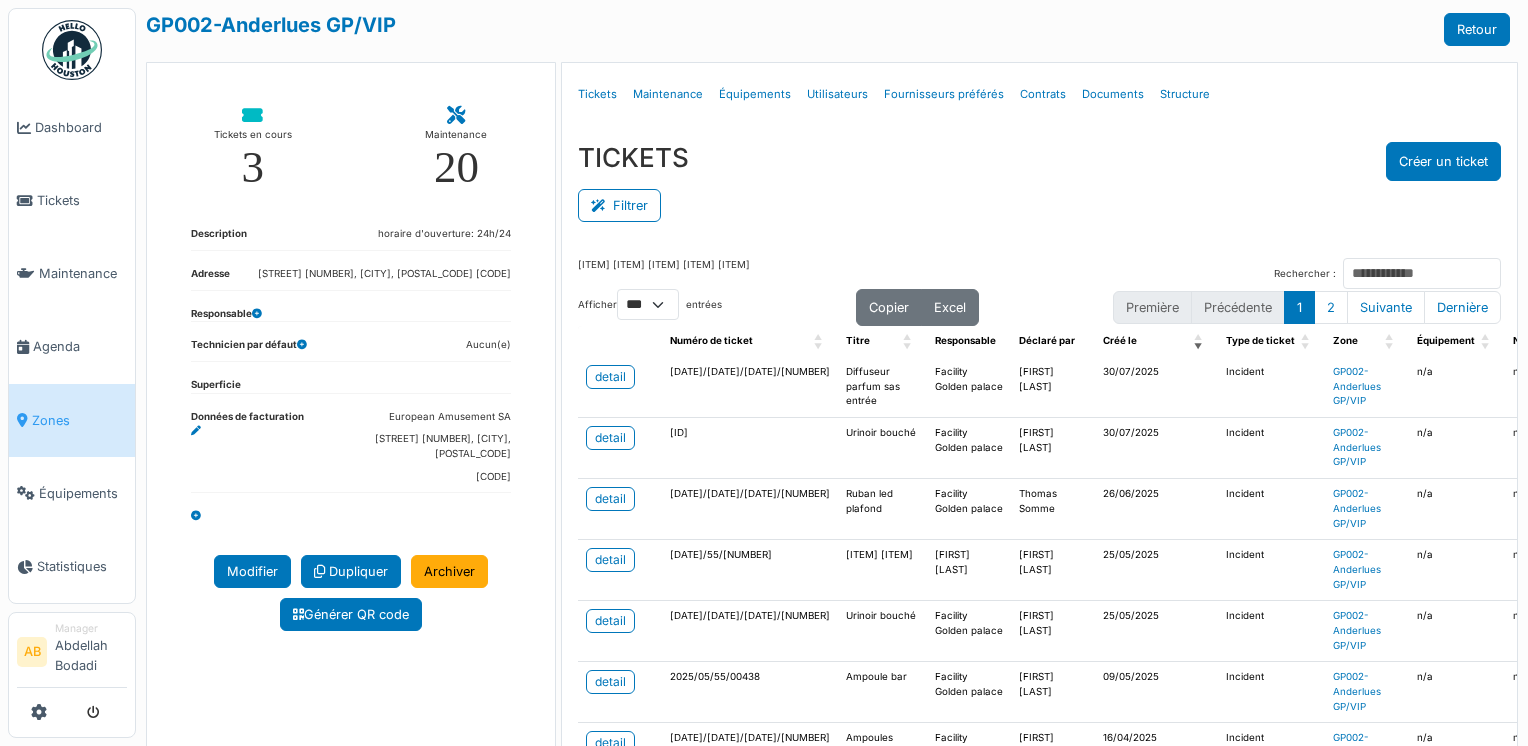 click on "detail" at bounding box center (620, 387) 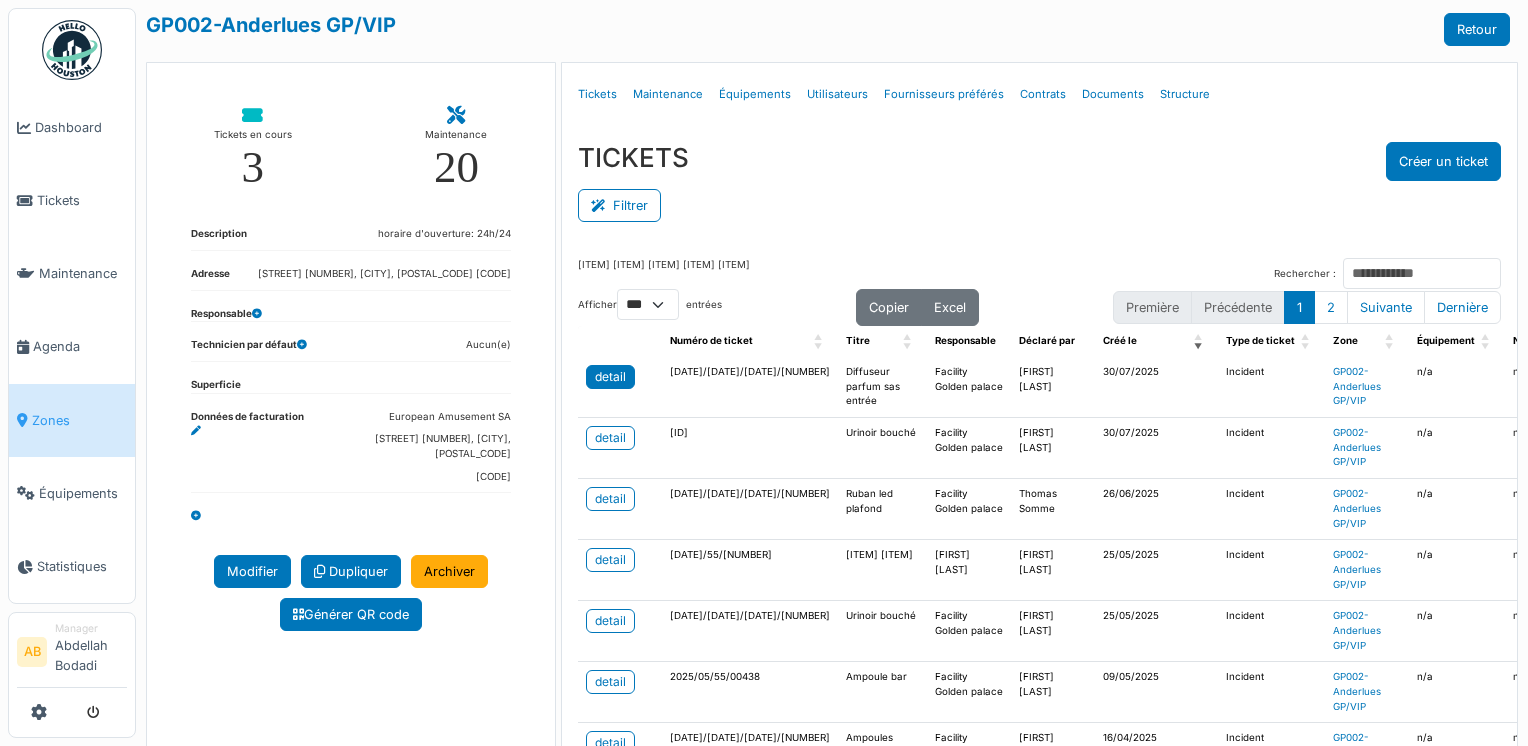 click on "detail" at bounding box center (610, 377) 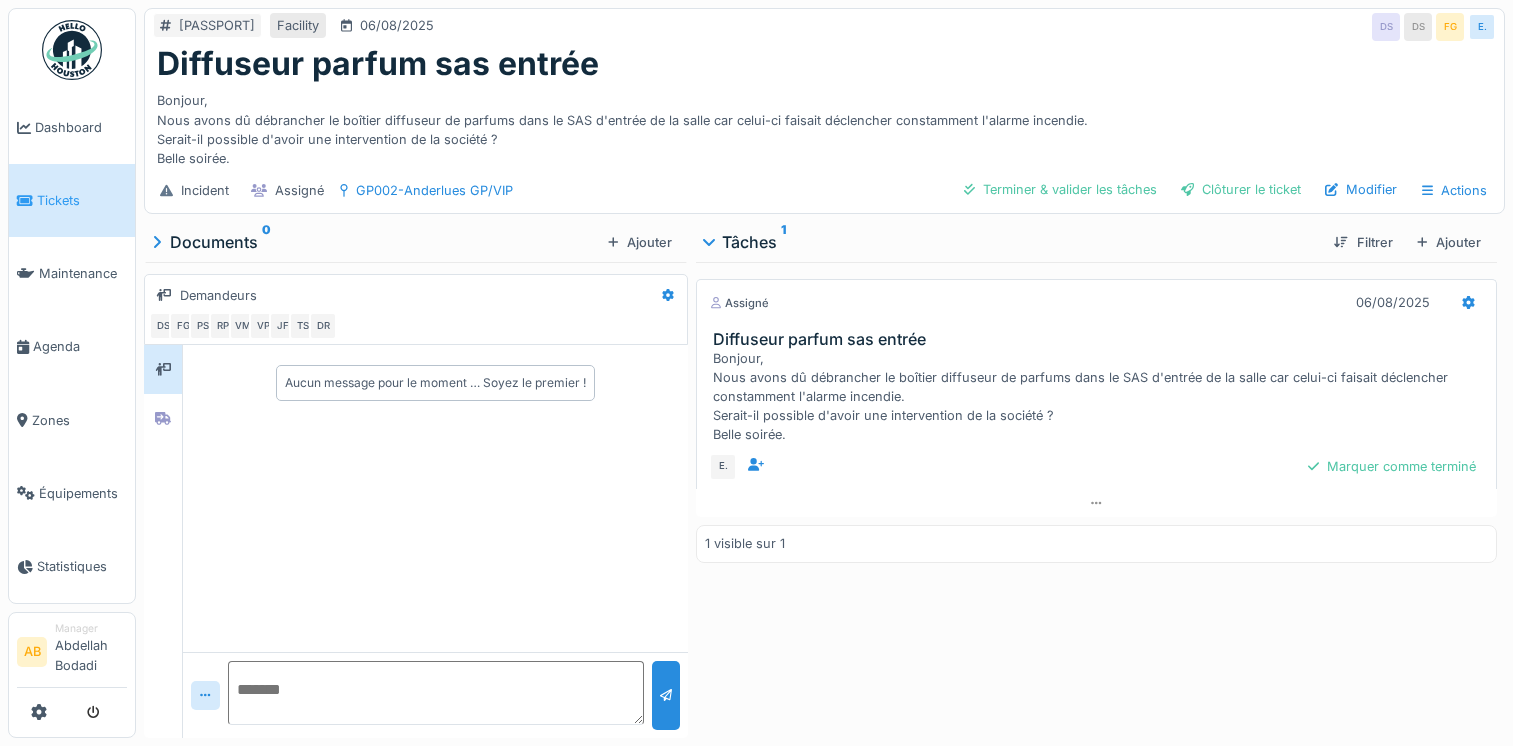 scroll, scrollTop: 0, scrollLeft: 0, axis: both 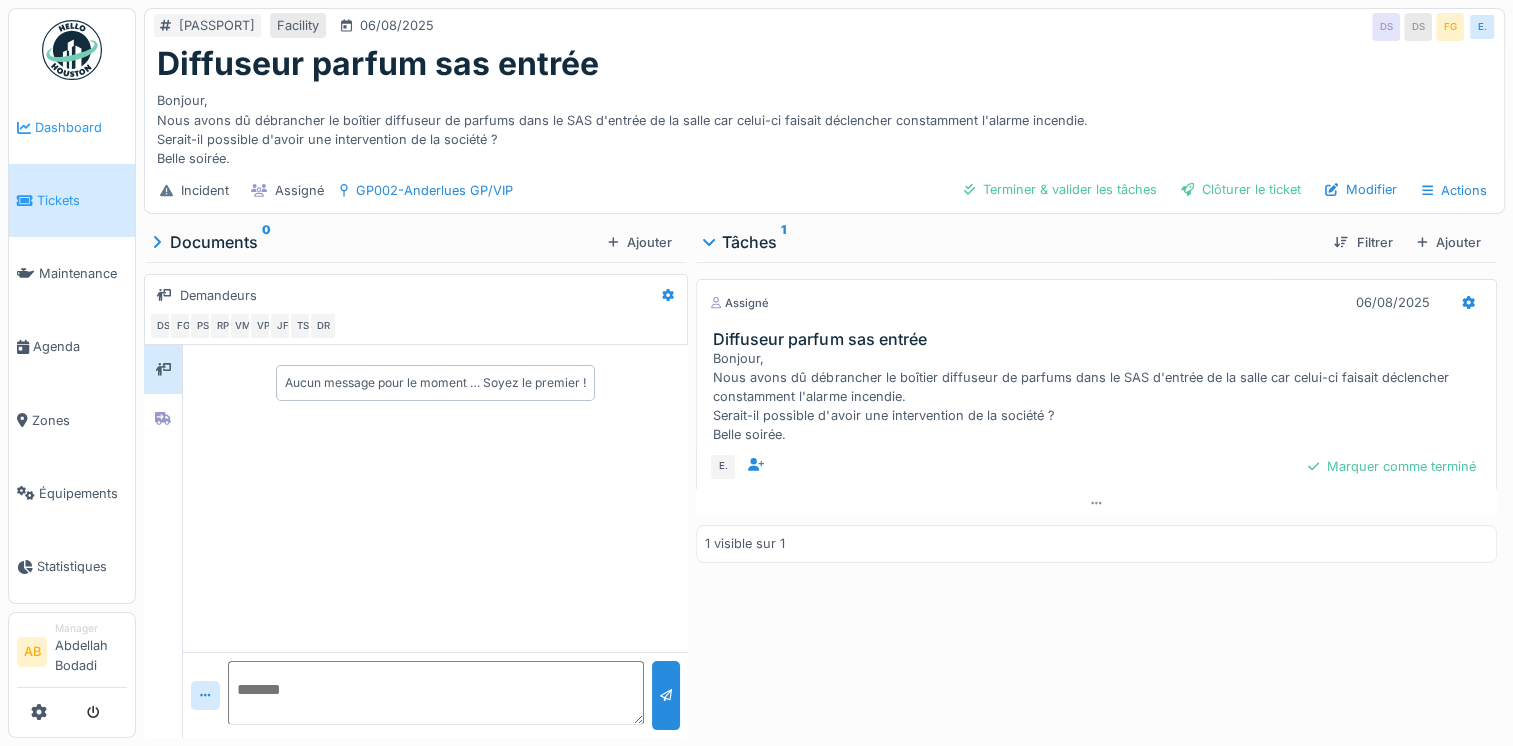 click on "Dashboard" at bounding box center [81, 127] 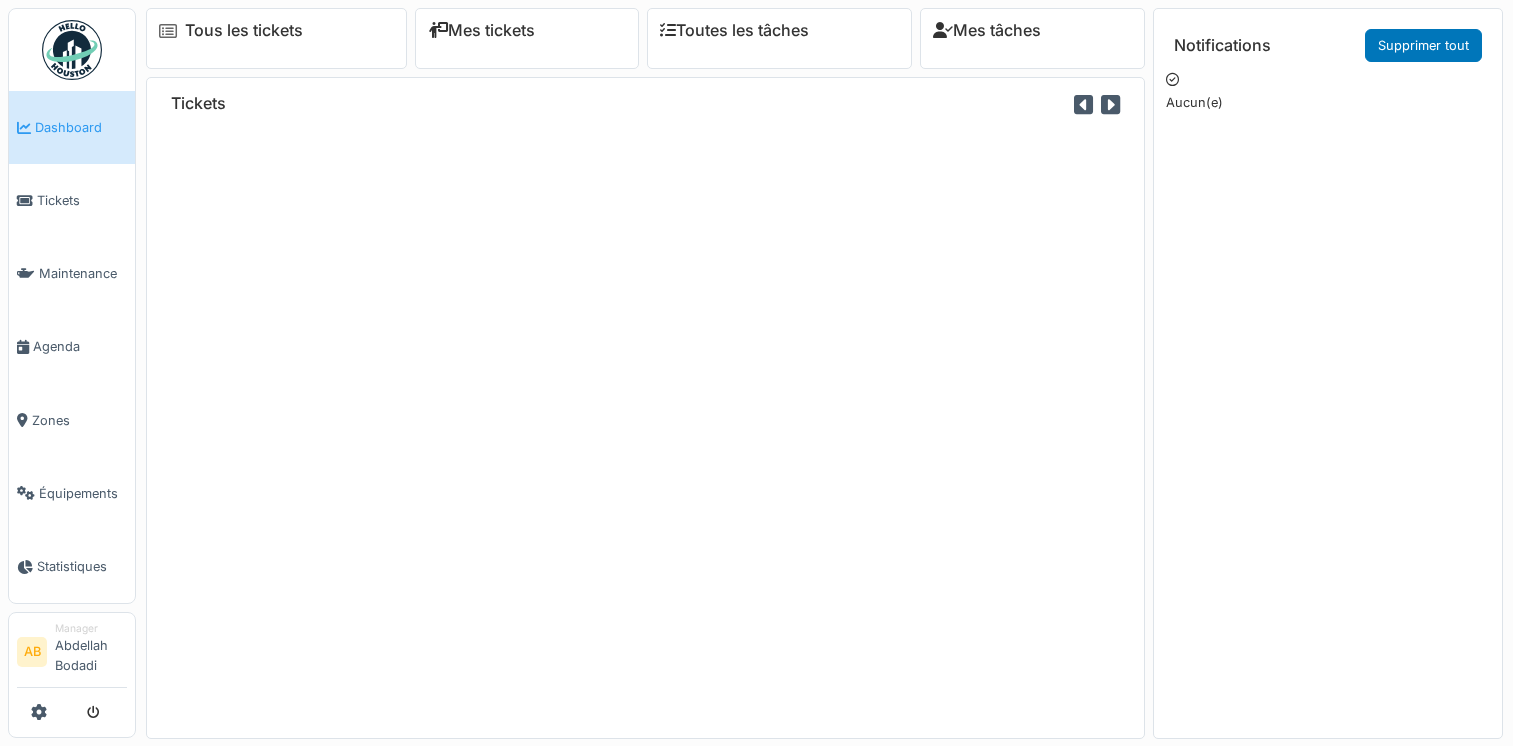 scroll, scrollTop: 0, scrollLeft: 0, axis: both 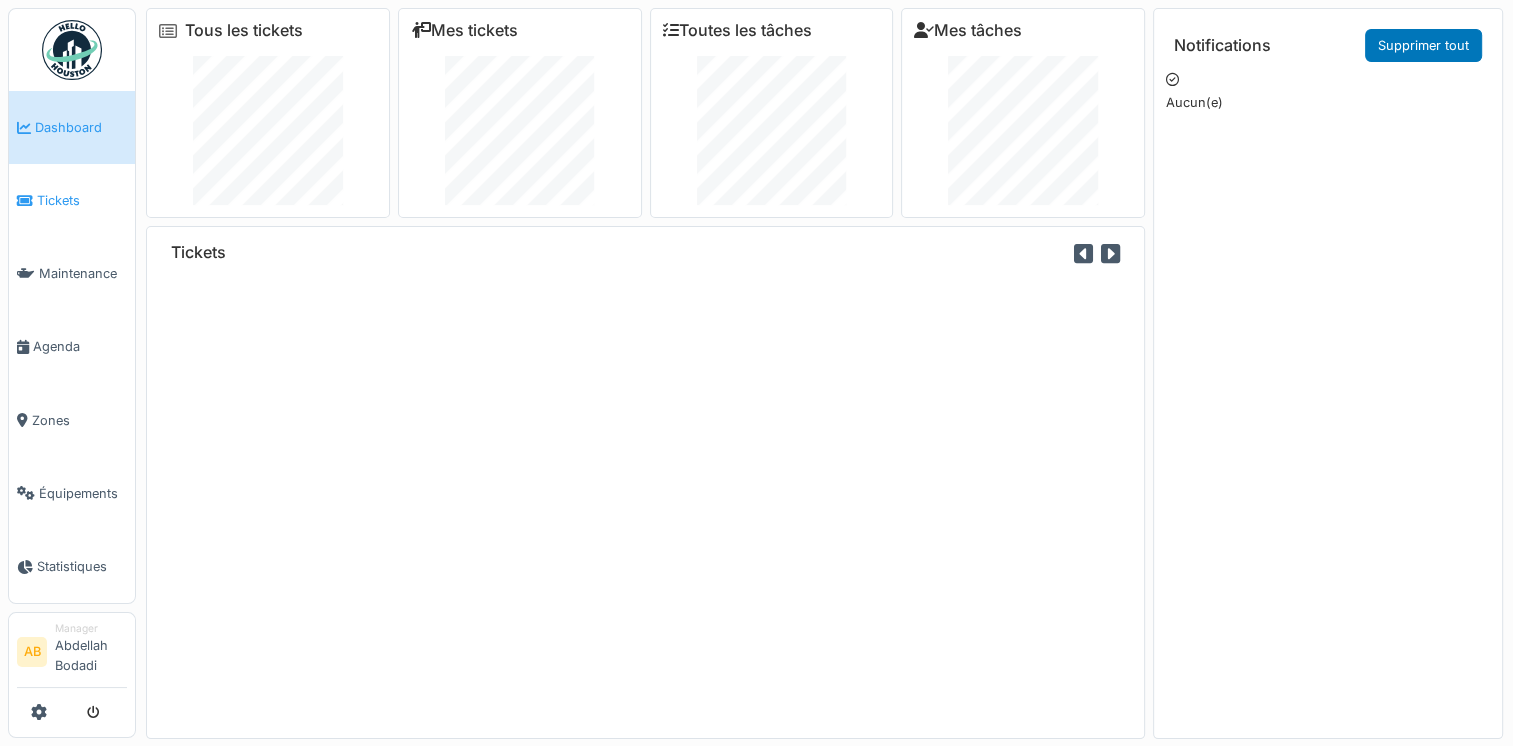 click on "Tickets" at bounding box center [82, 200] 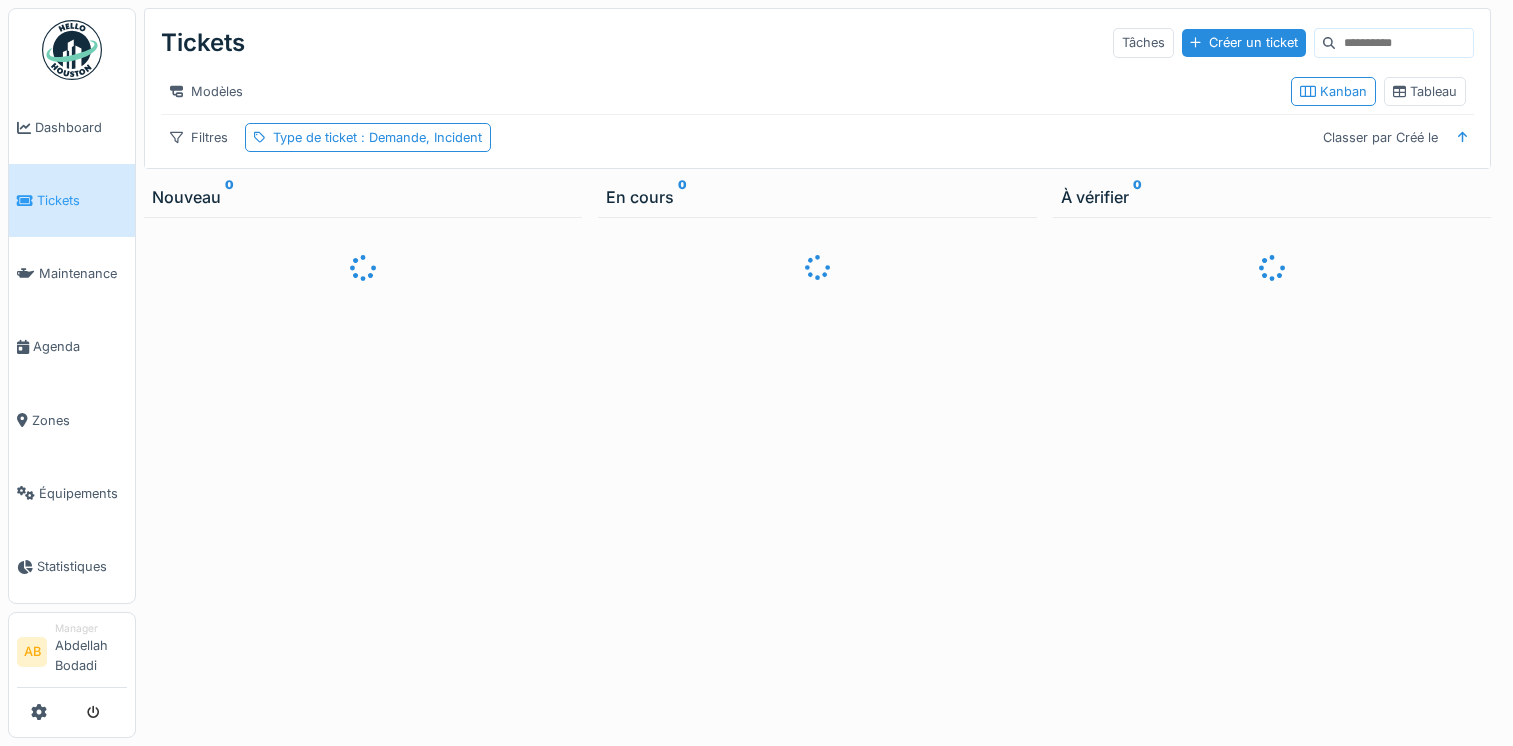 scroll, scrollTop: 0, scrollLeft: 0, axis: both 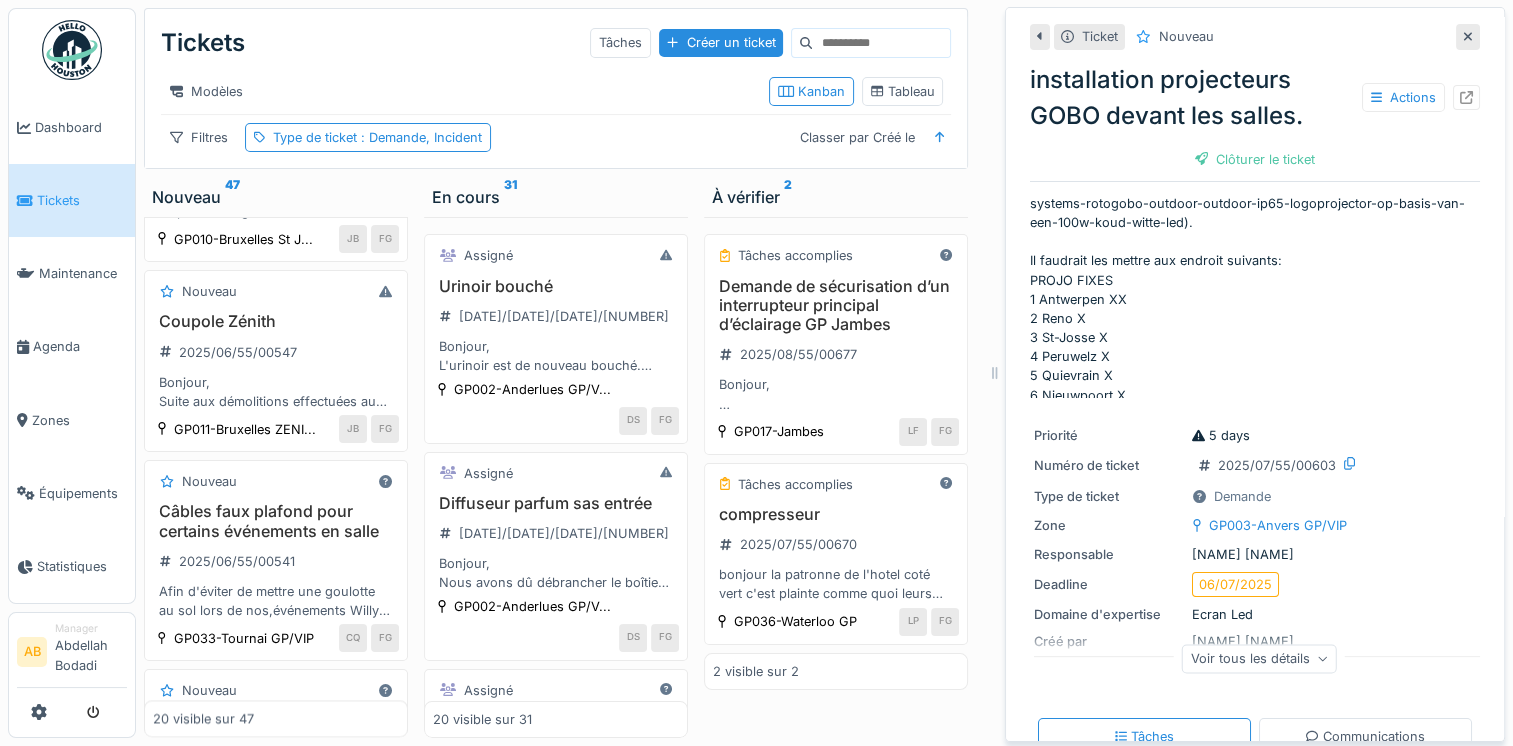 click at bounding box center [72, 50] 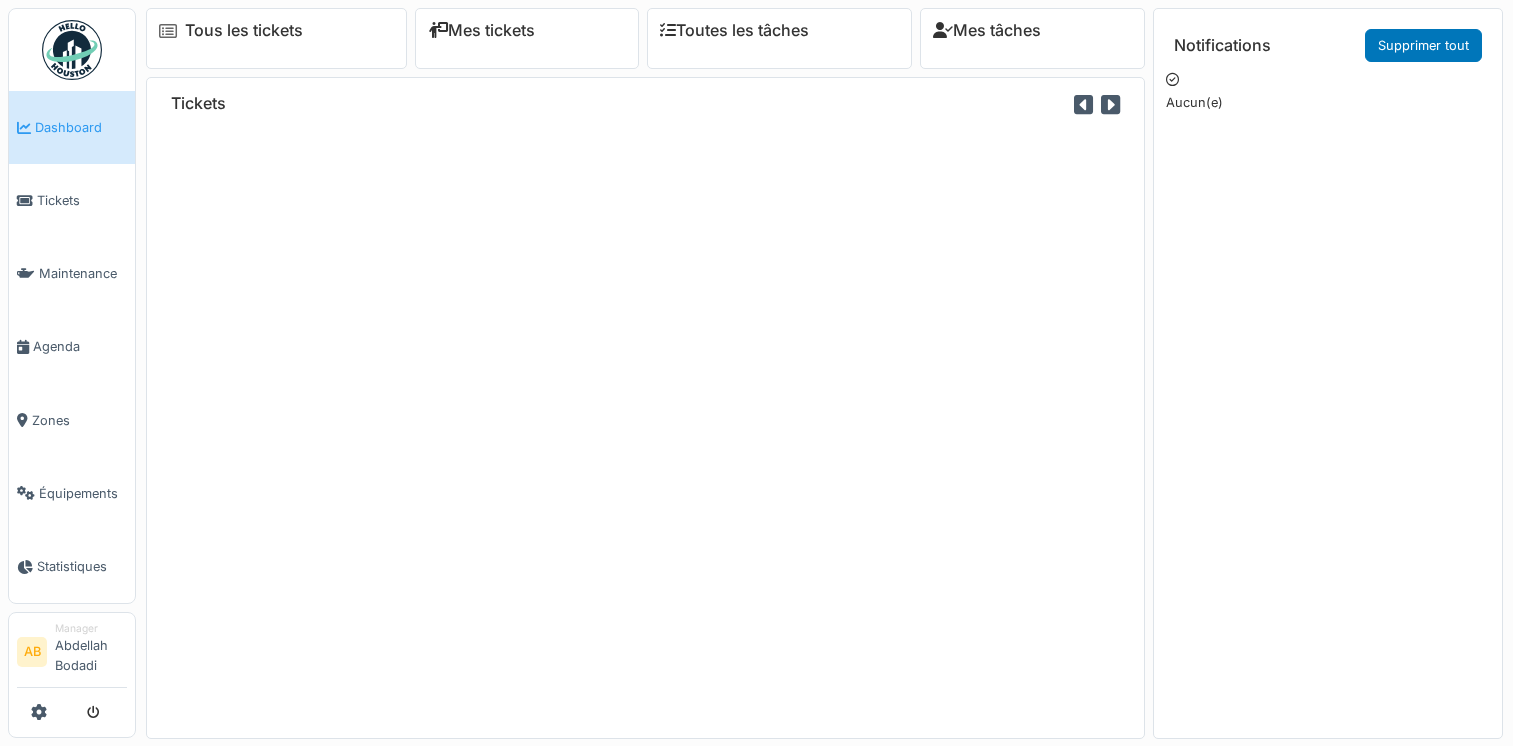 scroll, scrollTop: 0, scrollLeft: 0, axis: both 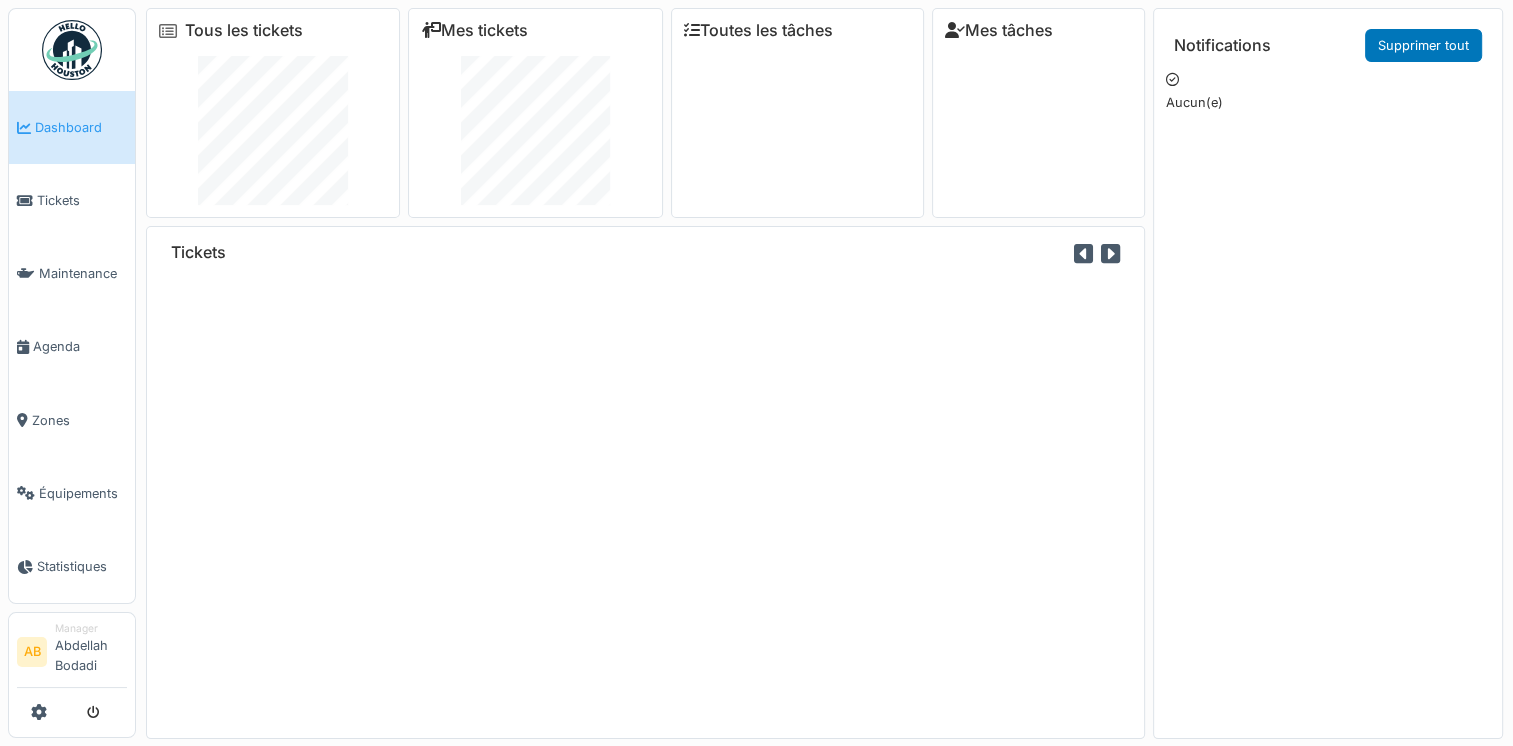 click on "Notifications
Supprimer tout
Aucun(e)" at bounding box center (1328, 394) 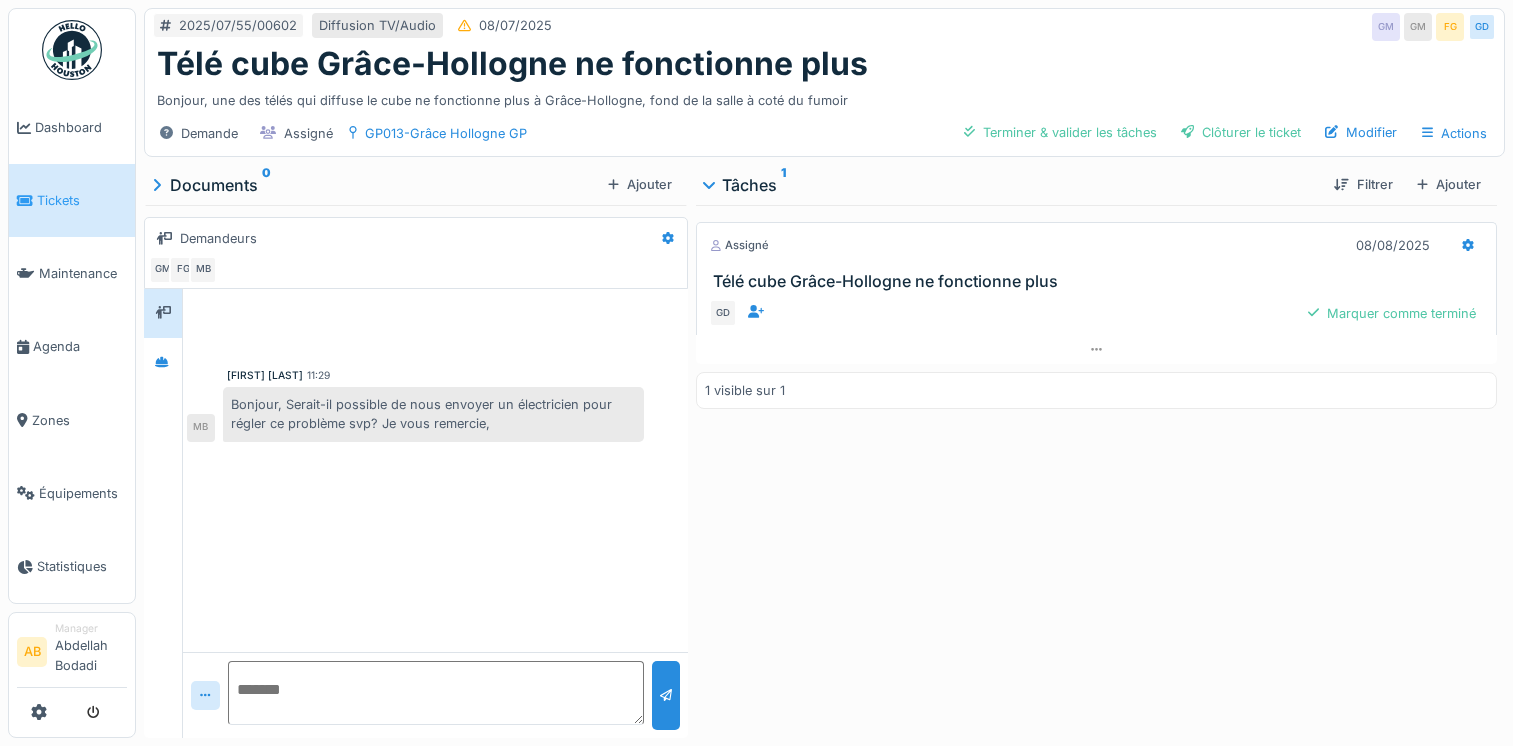 scroll, scrollTop: 0, scrollLeft: 0, axis: both 